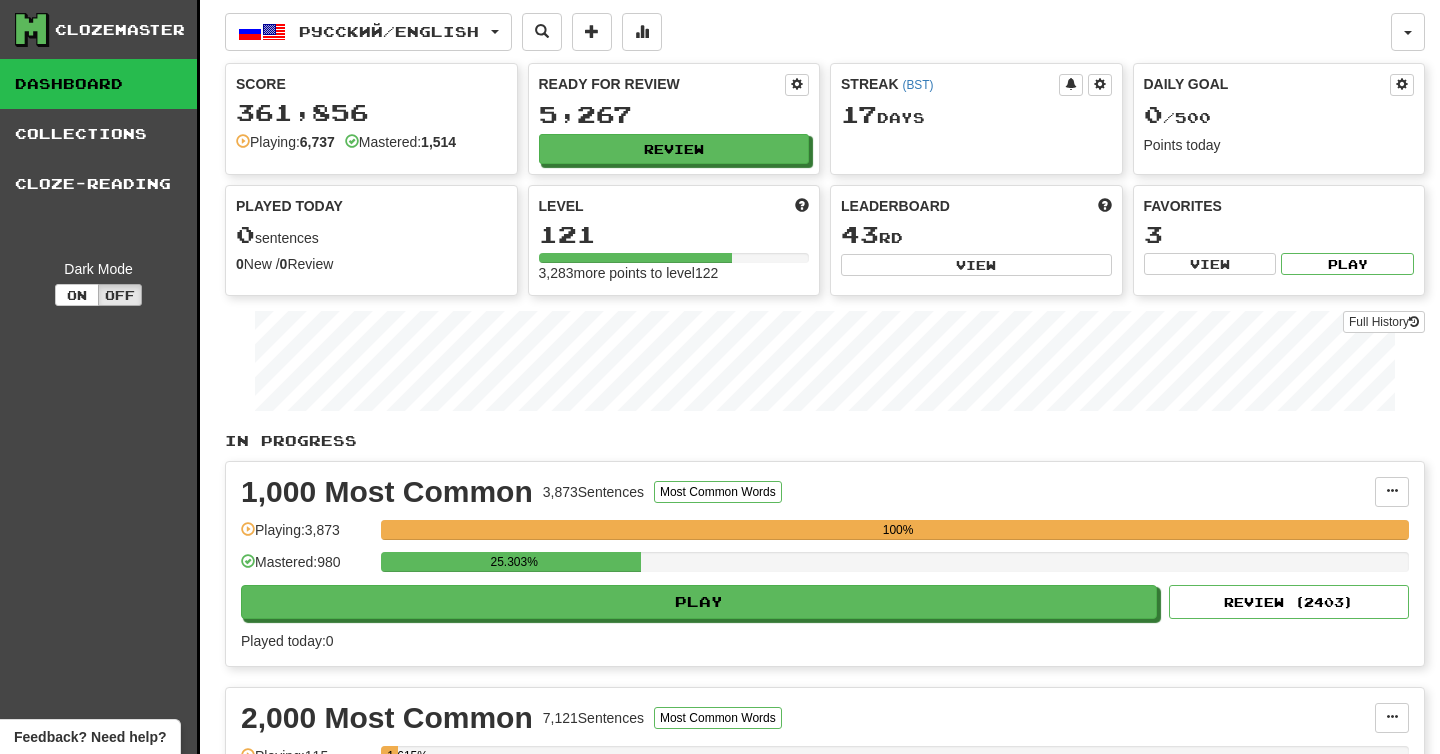 scroll, scrollTop: 0, scrollLeft: 0, axis: both 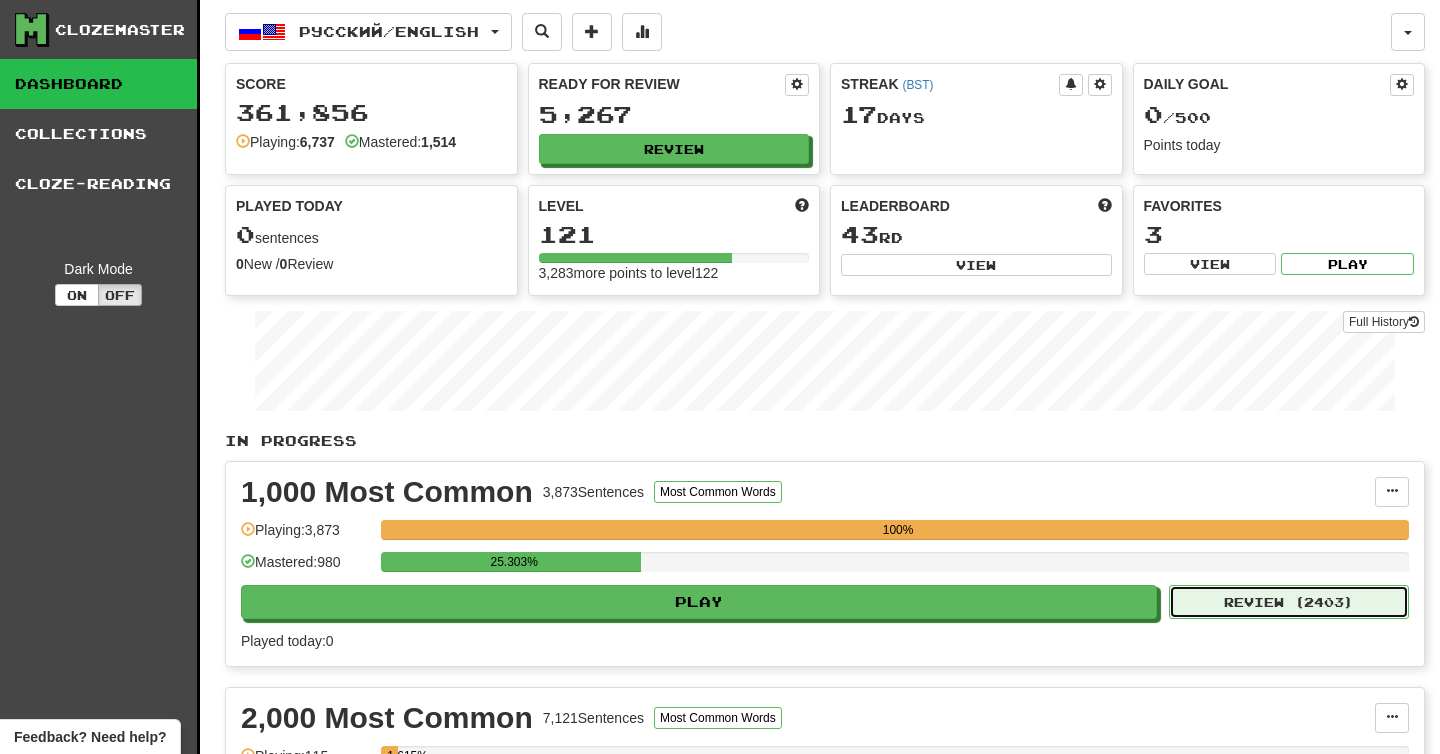 click on "Review ( 2403 )" at bounding box center [1289, 602] 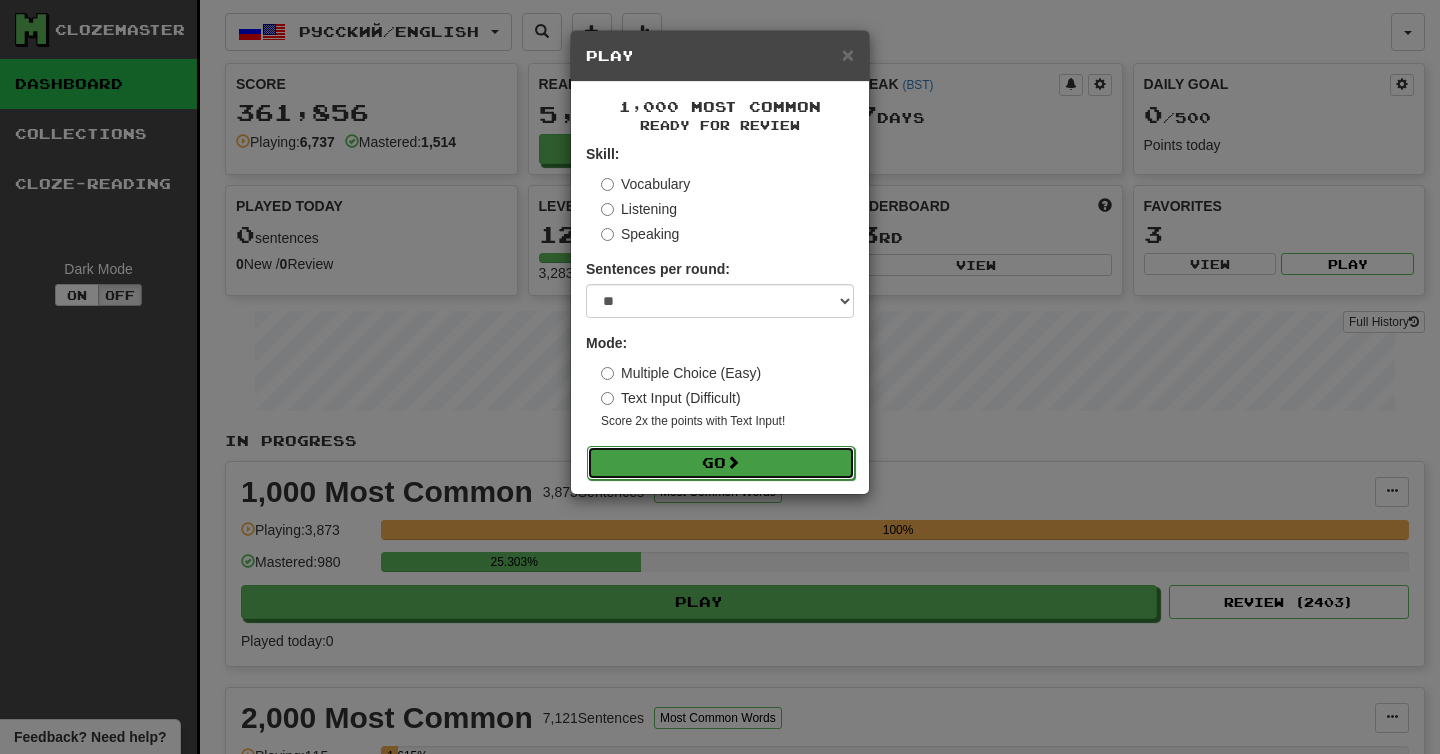 click on "Go" at bounding box center (721, 463) 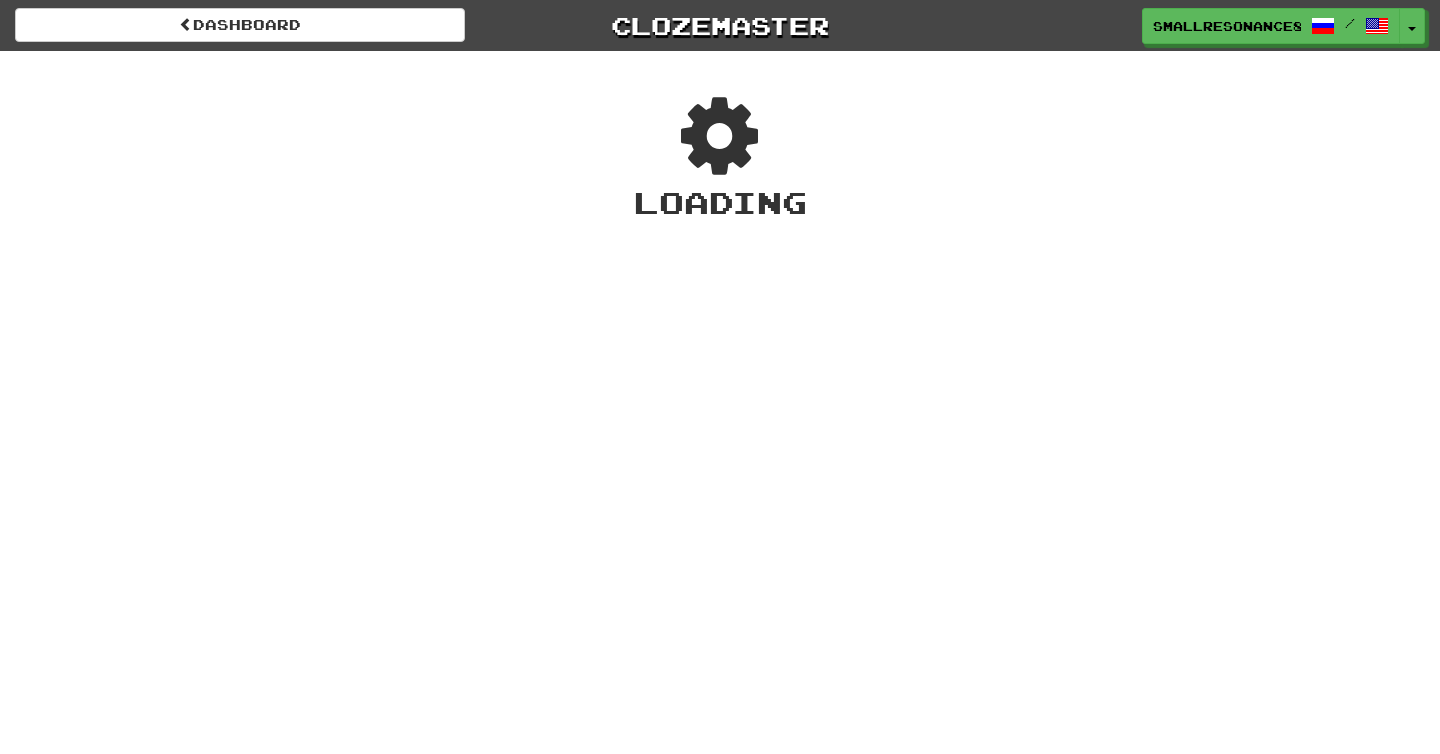 scroll, scrollTop: 0, scrollLeft: 0, axis: both 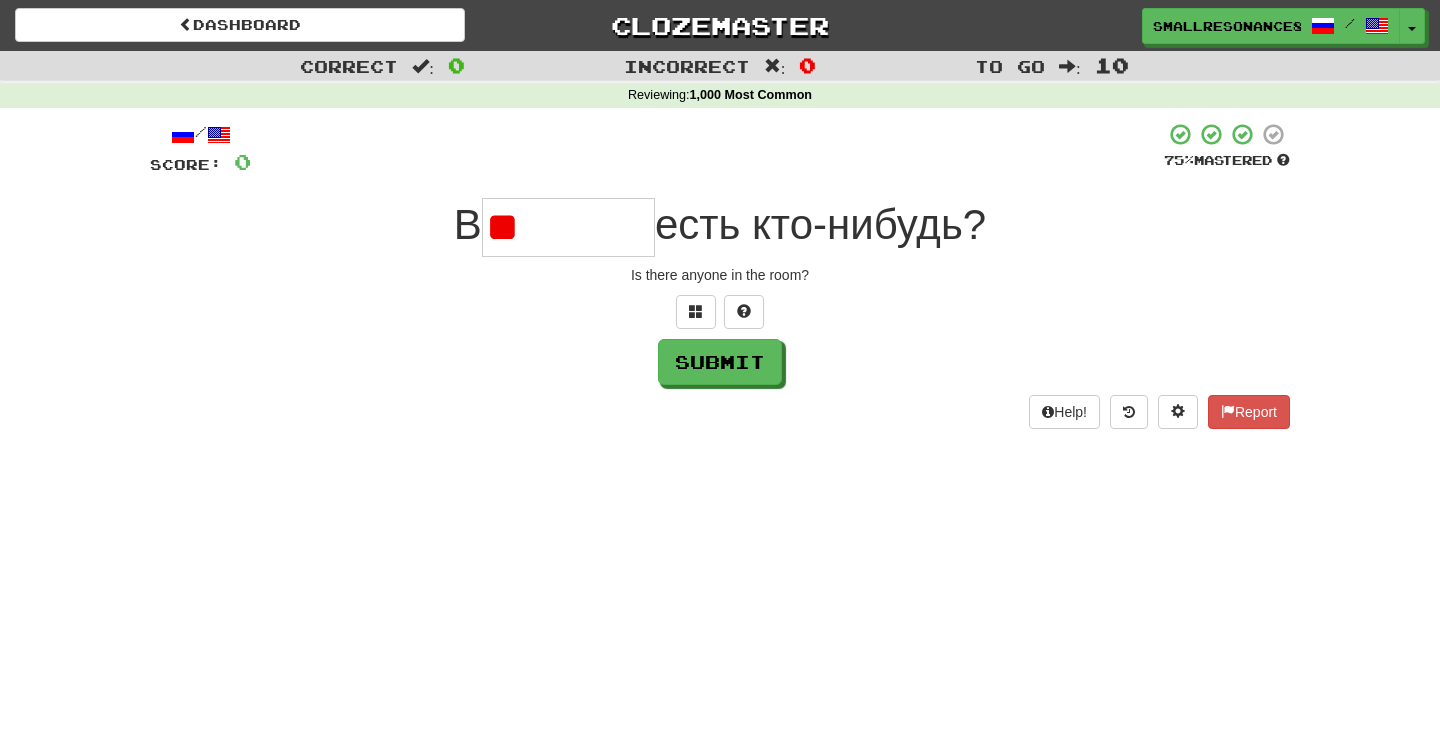 type on "*" 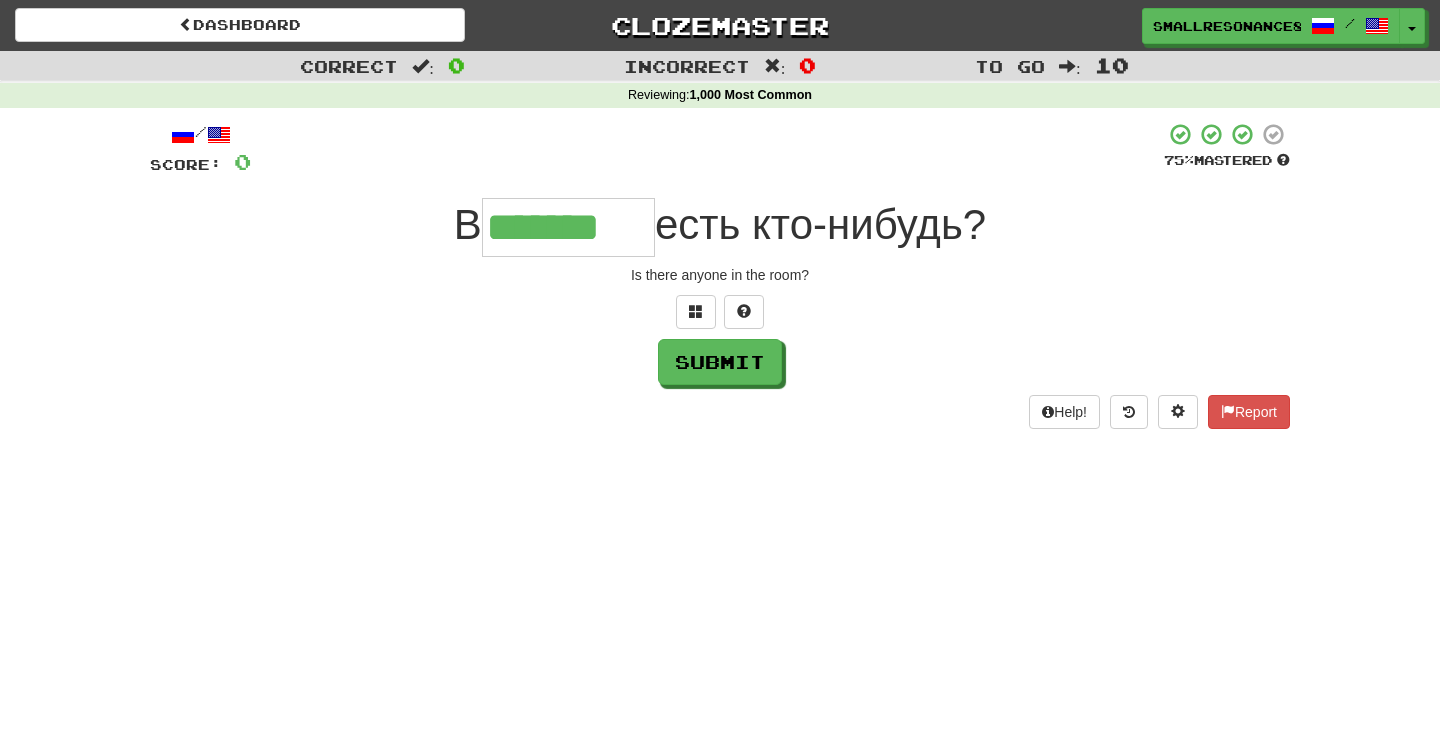 type on "*******" 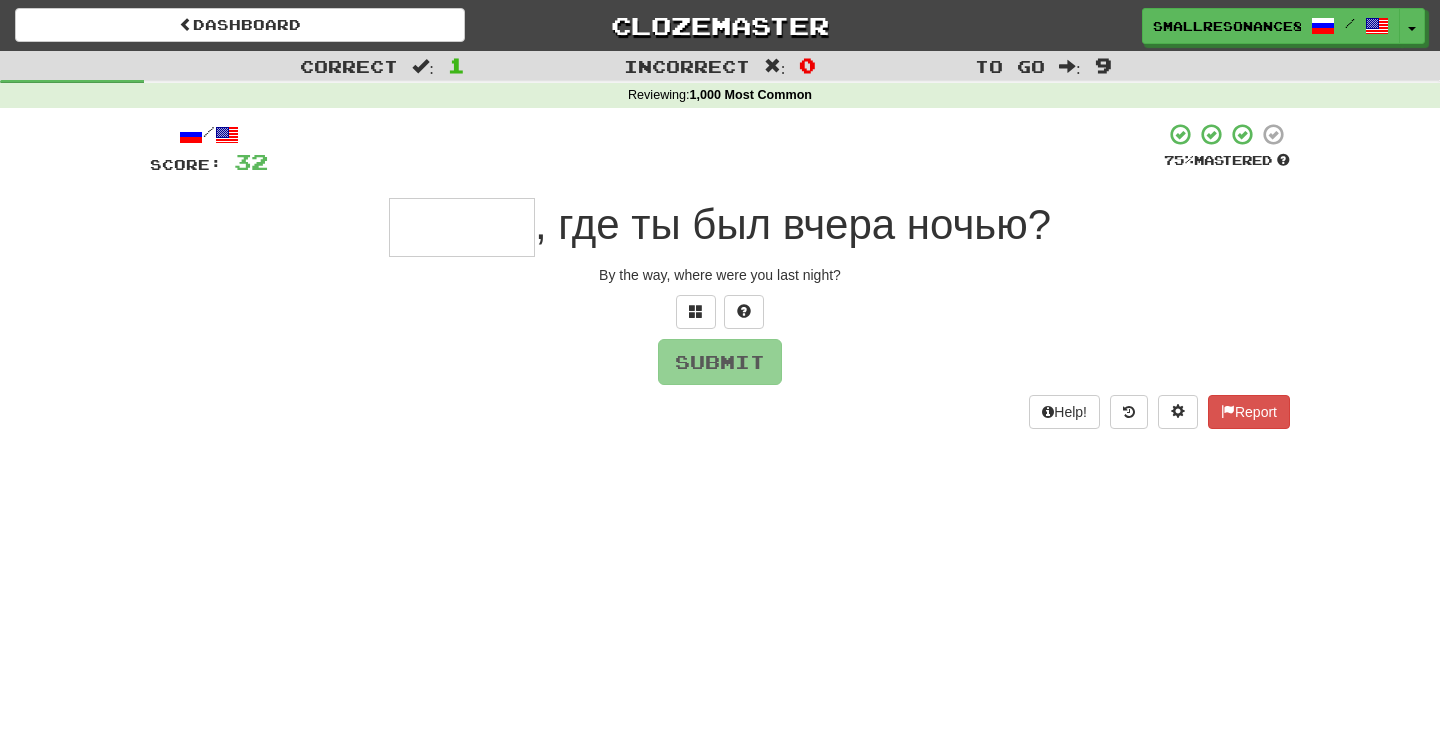 type on "*" 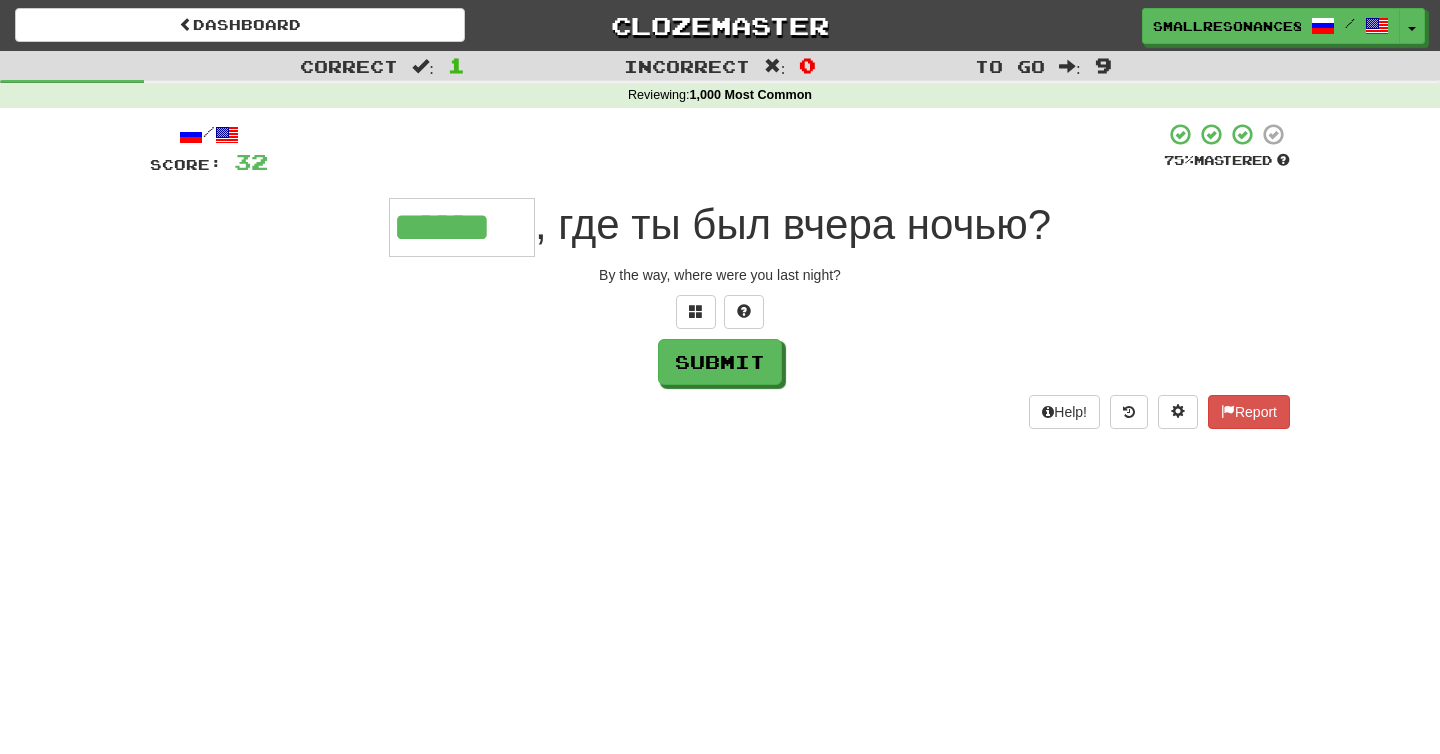 type on "******" 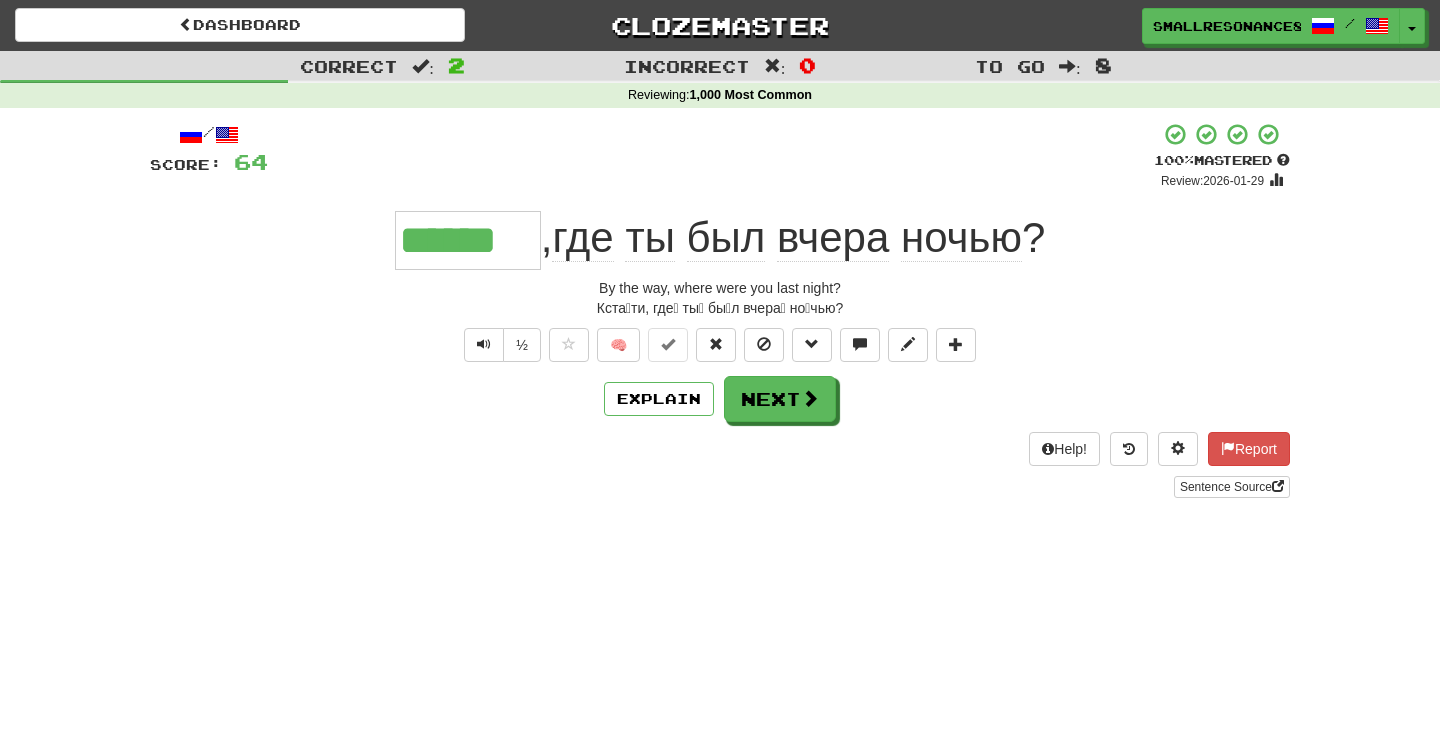 type 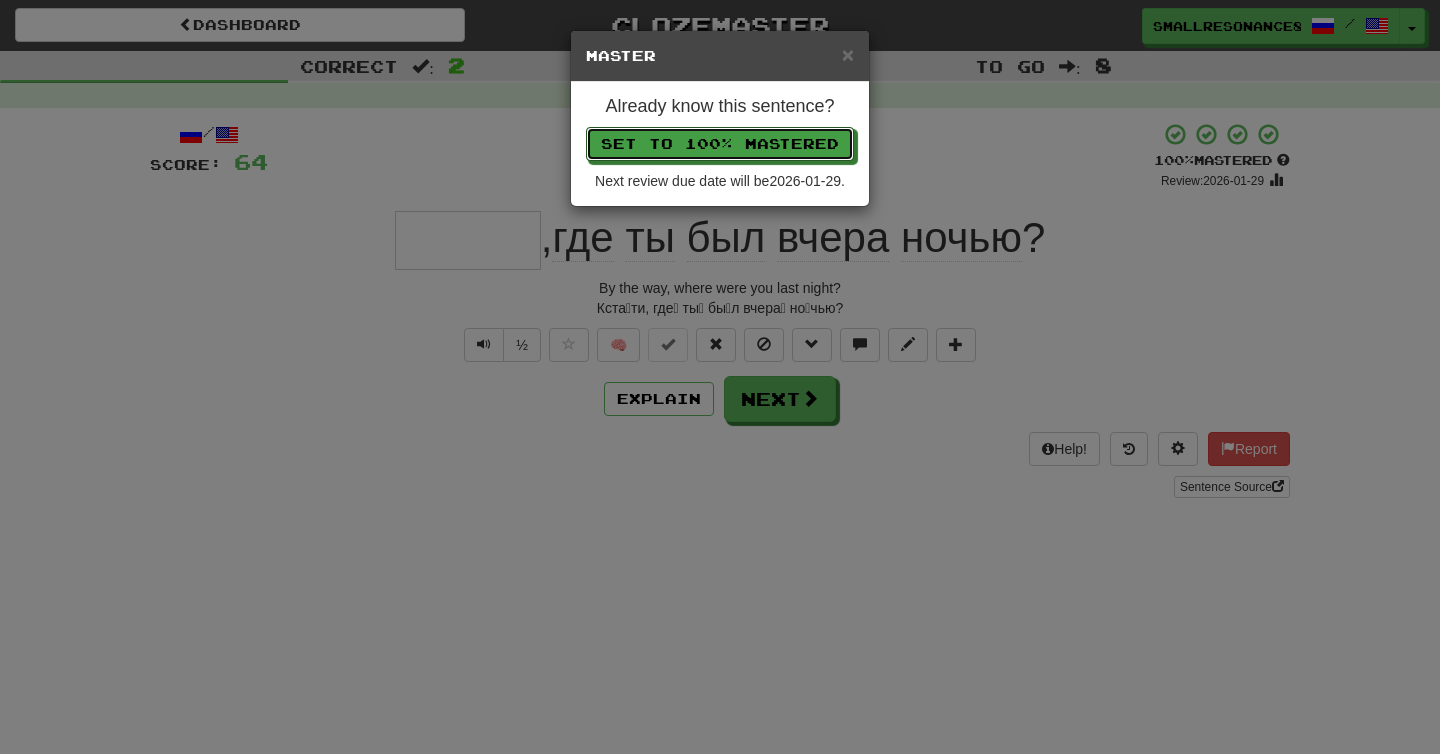 type 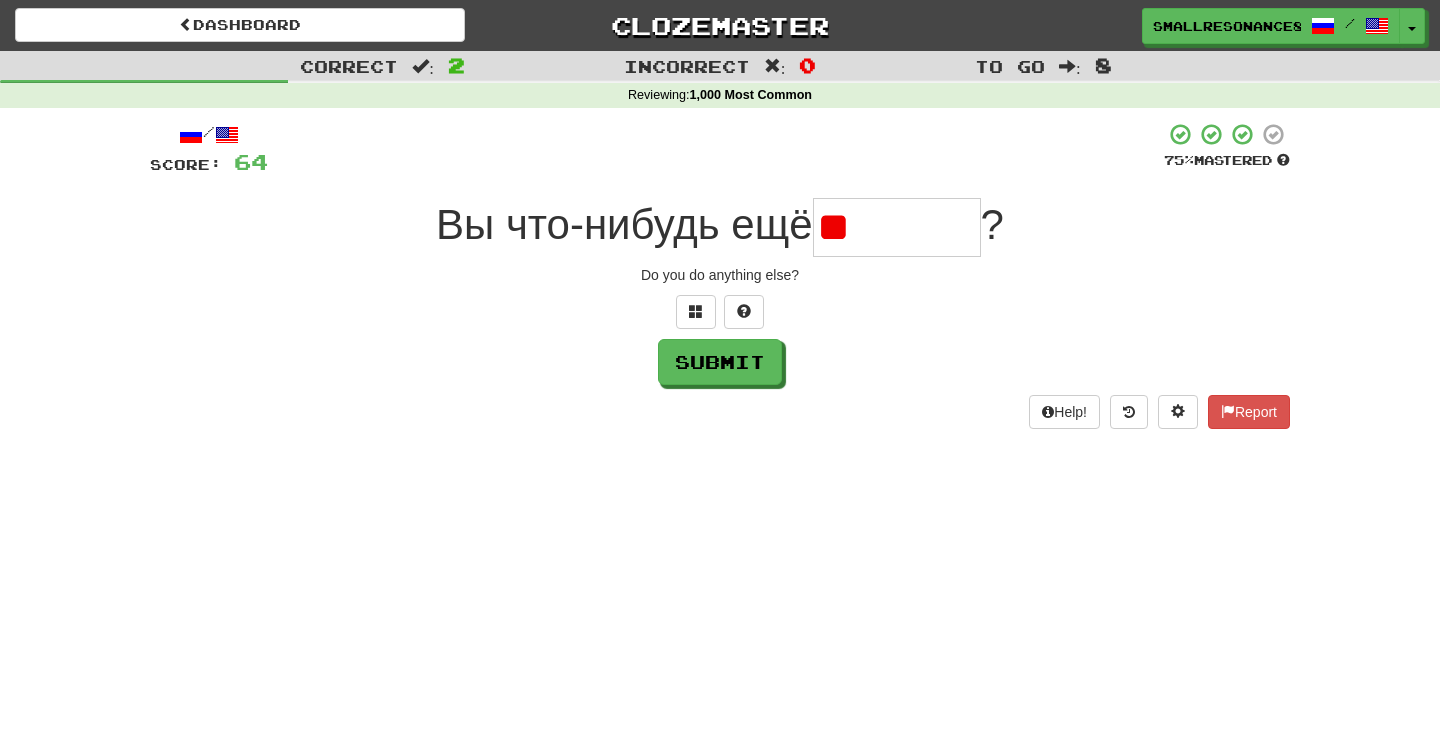 type on "*" 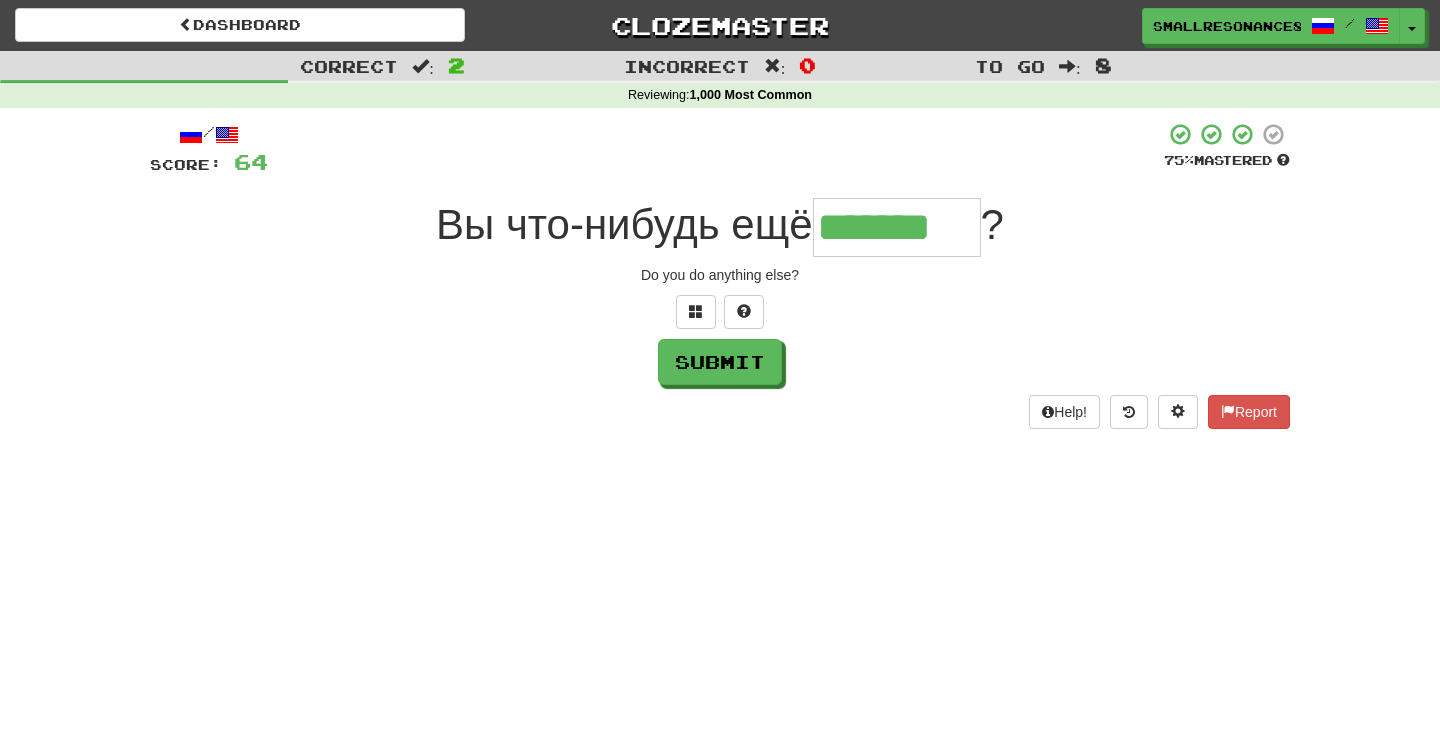 type on "*******" 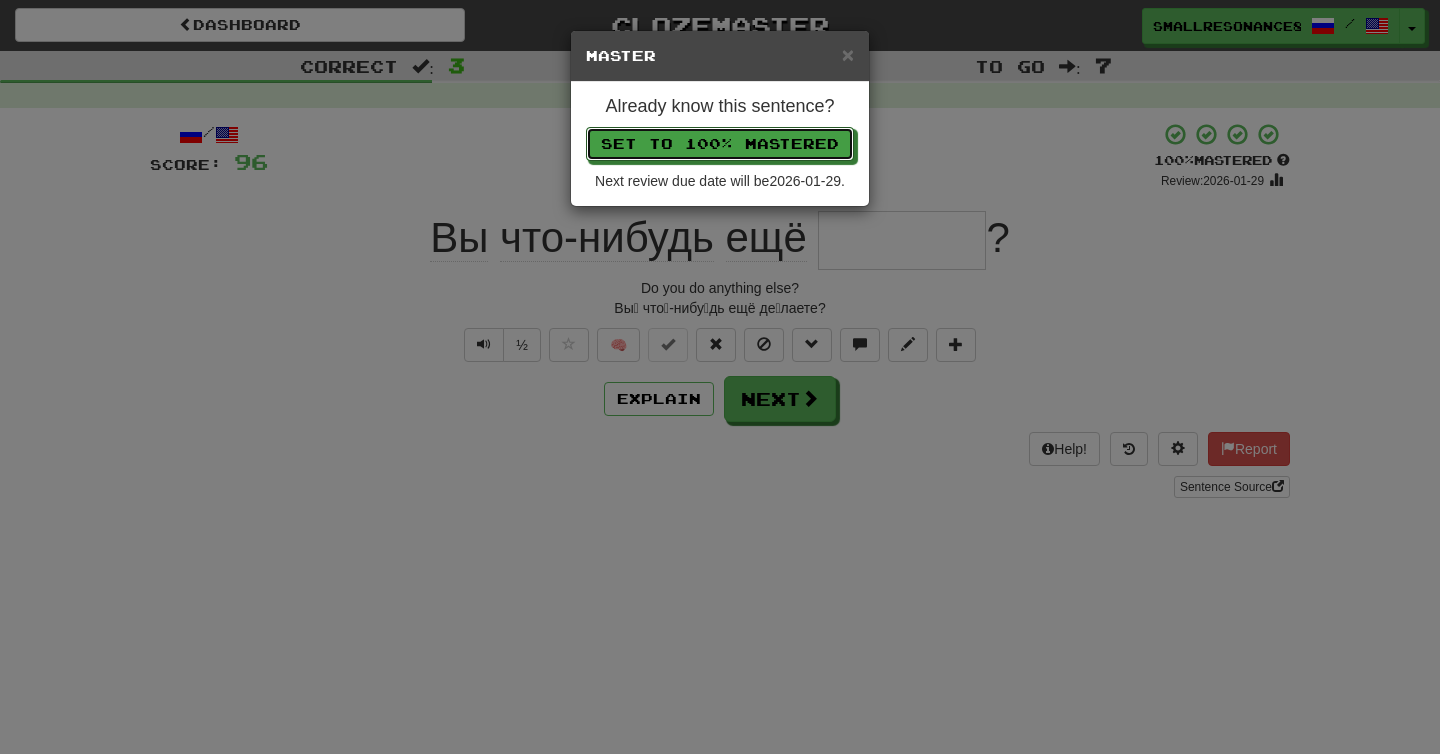 click on "Set to 100% Mastered" at bounding box center [720, 144] 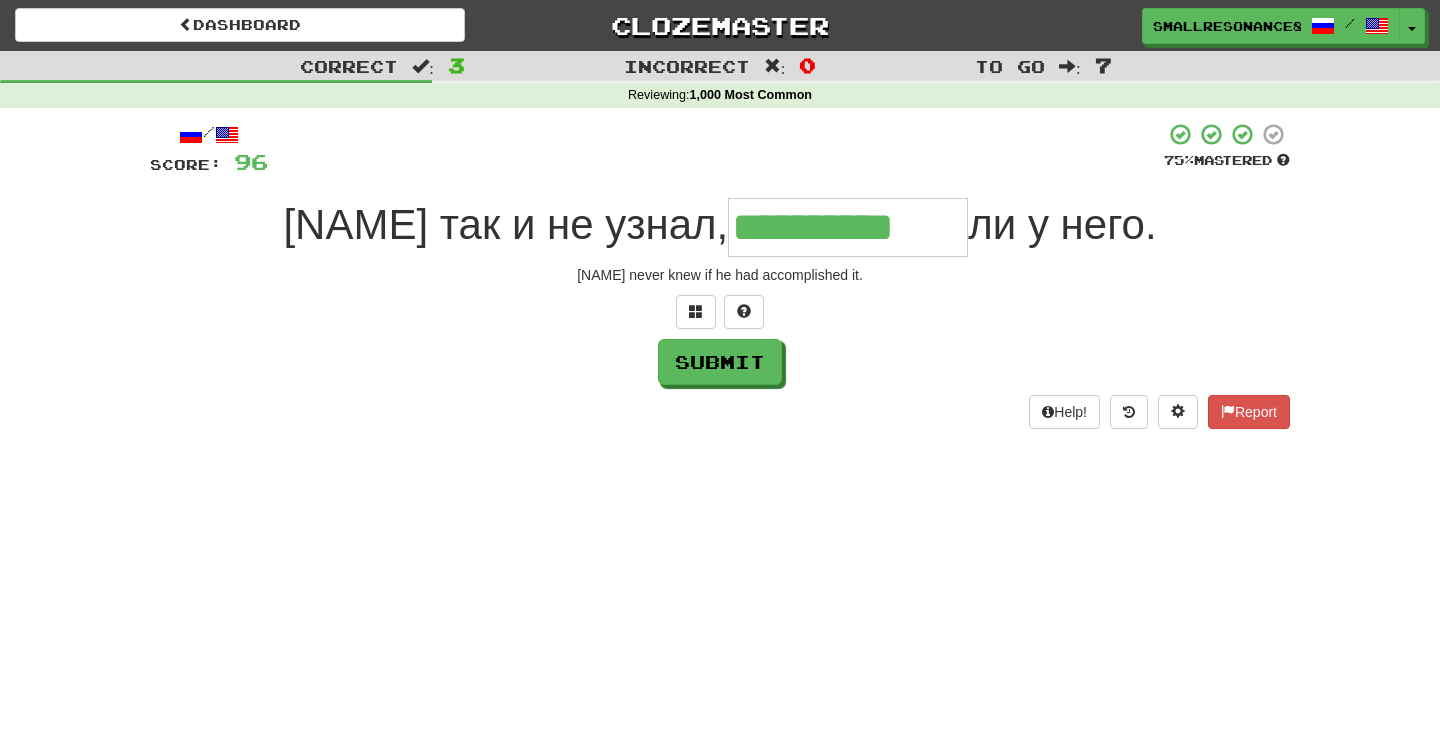 type on "**********" 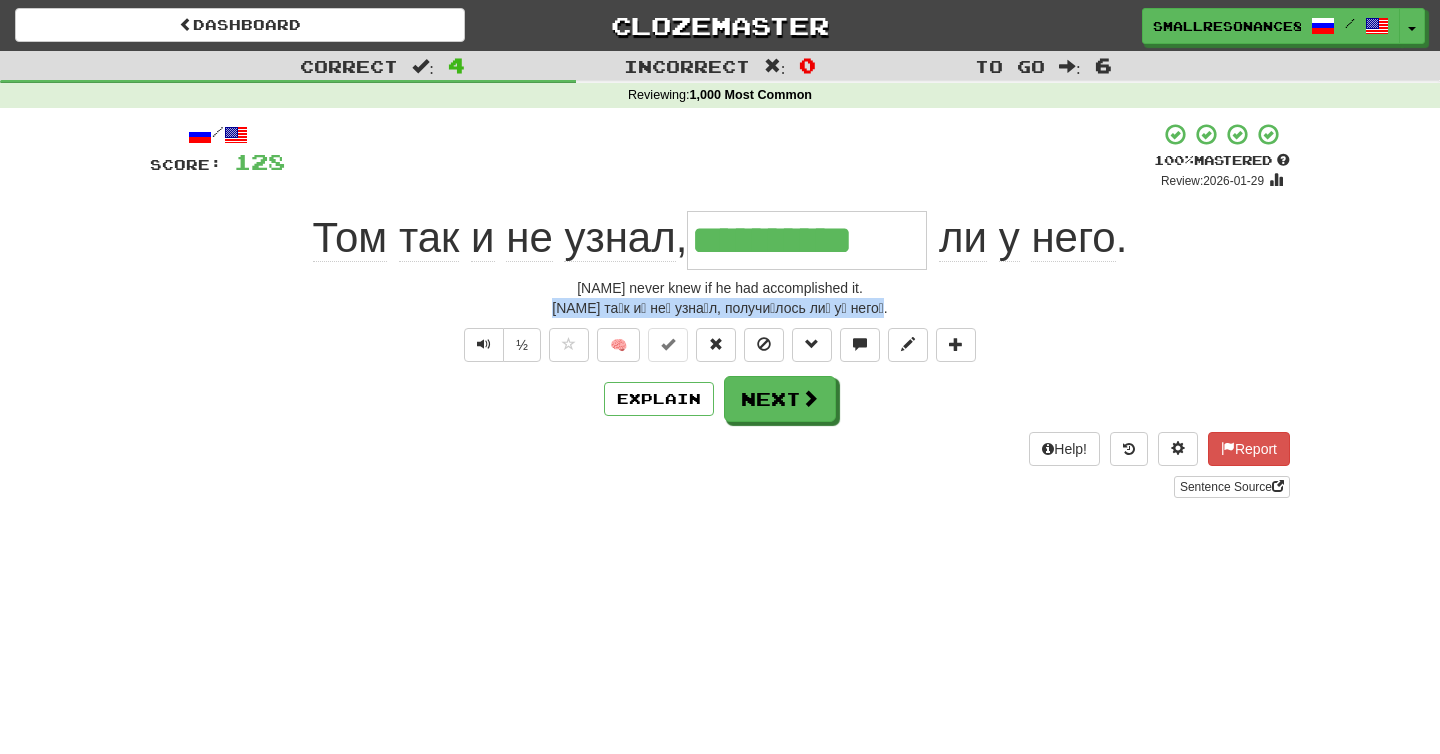 drag, startPoint x: 582, startPoint y: 308, endPoint x: 890, endPoint y: 301, distance: 308.07953 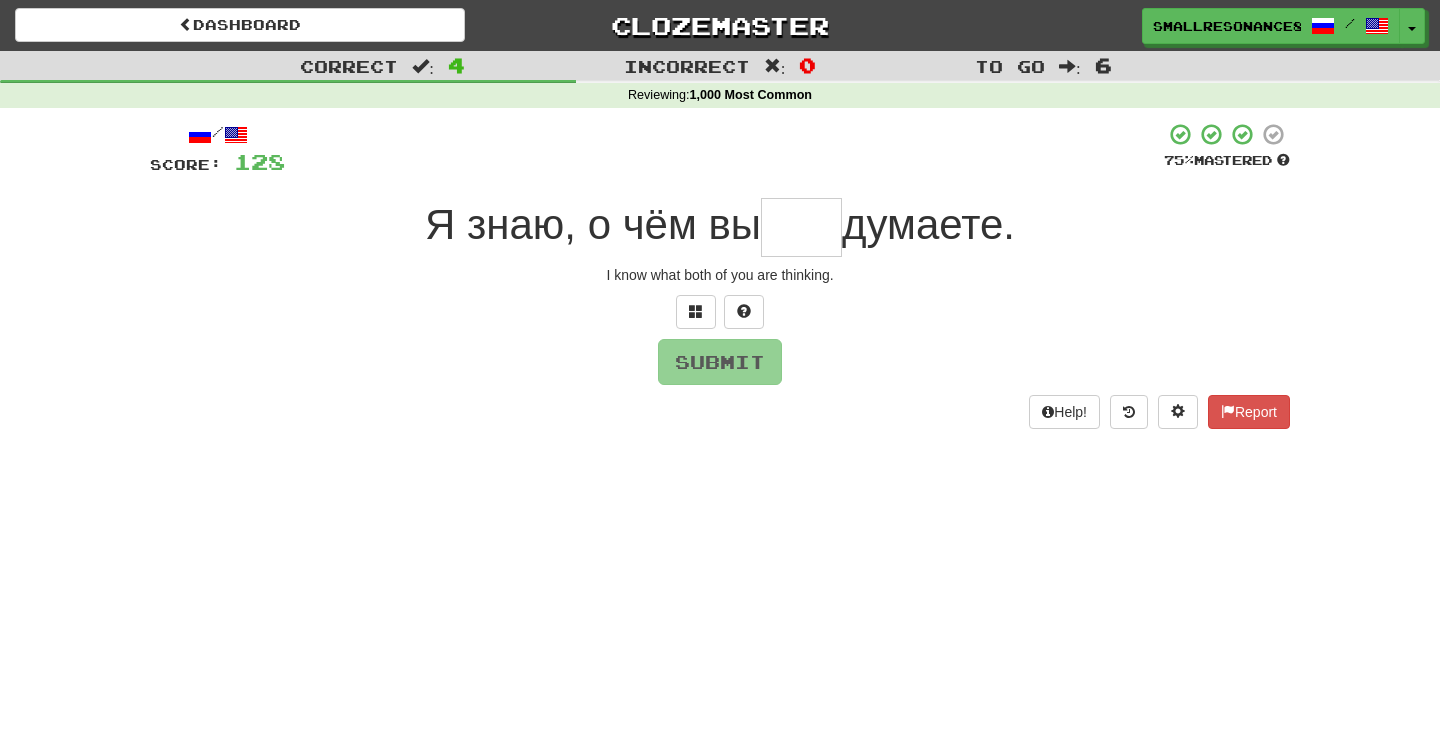 type on "*" 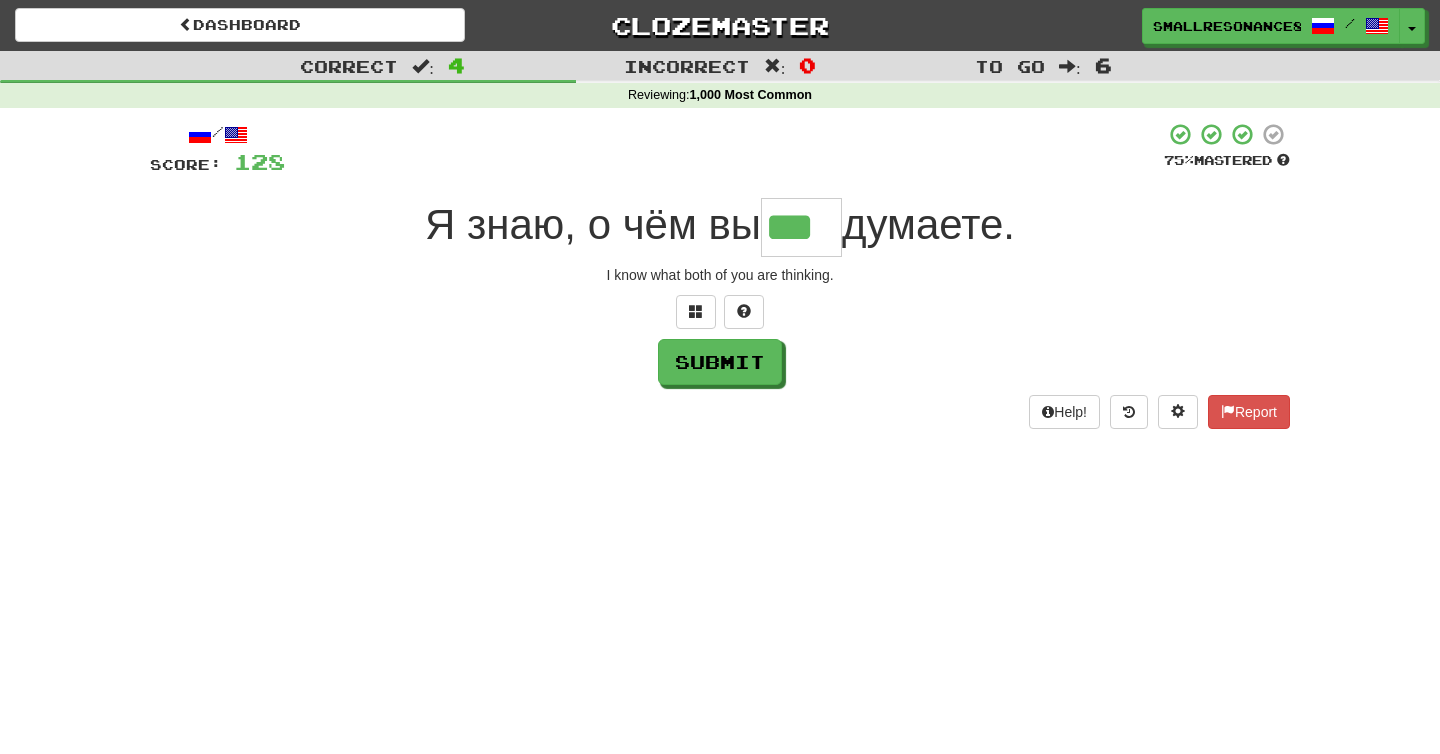 type on "***" 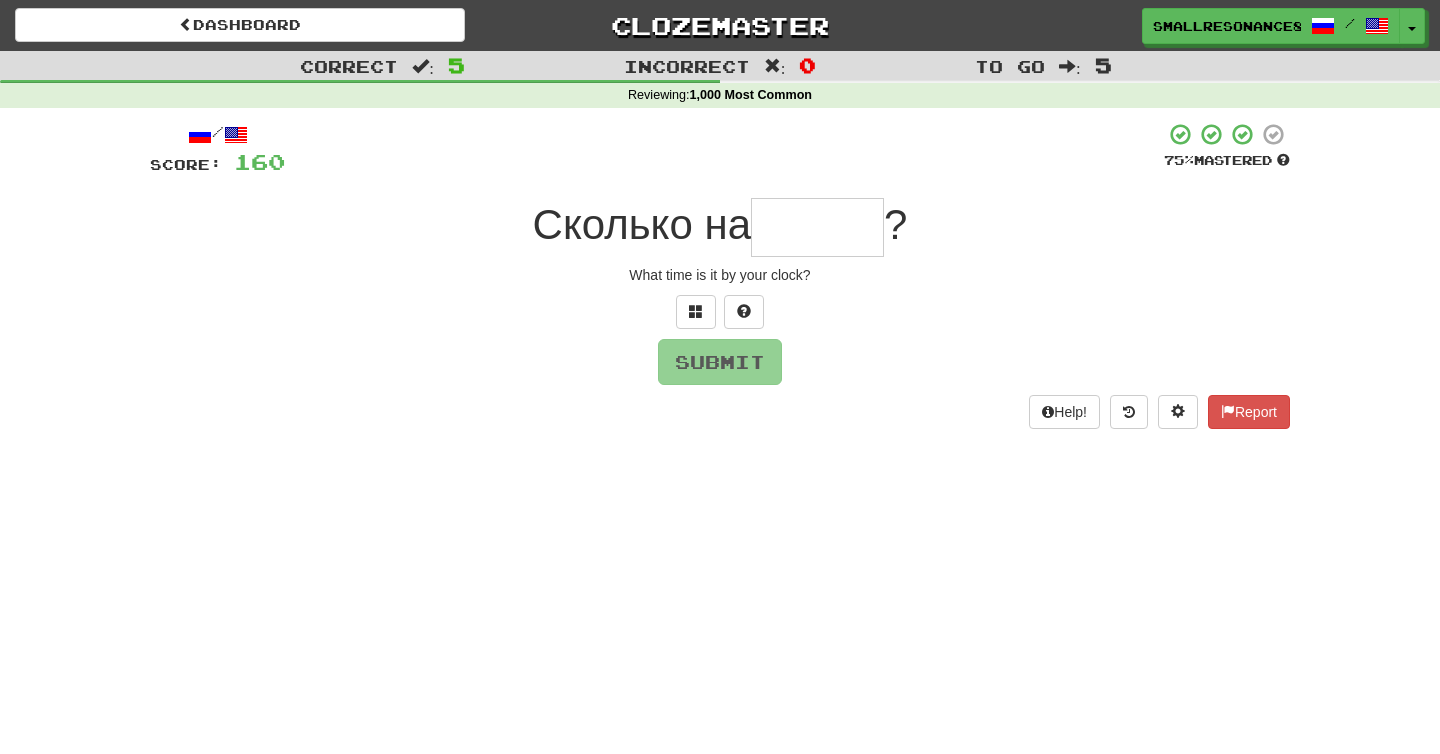 type on "*" 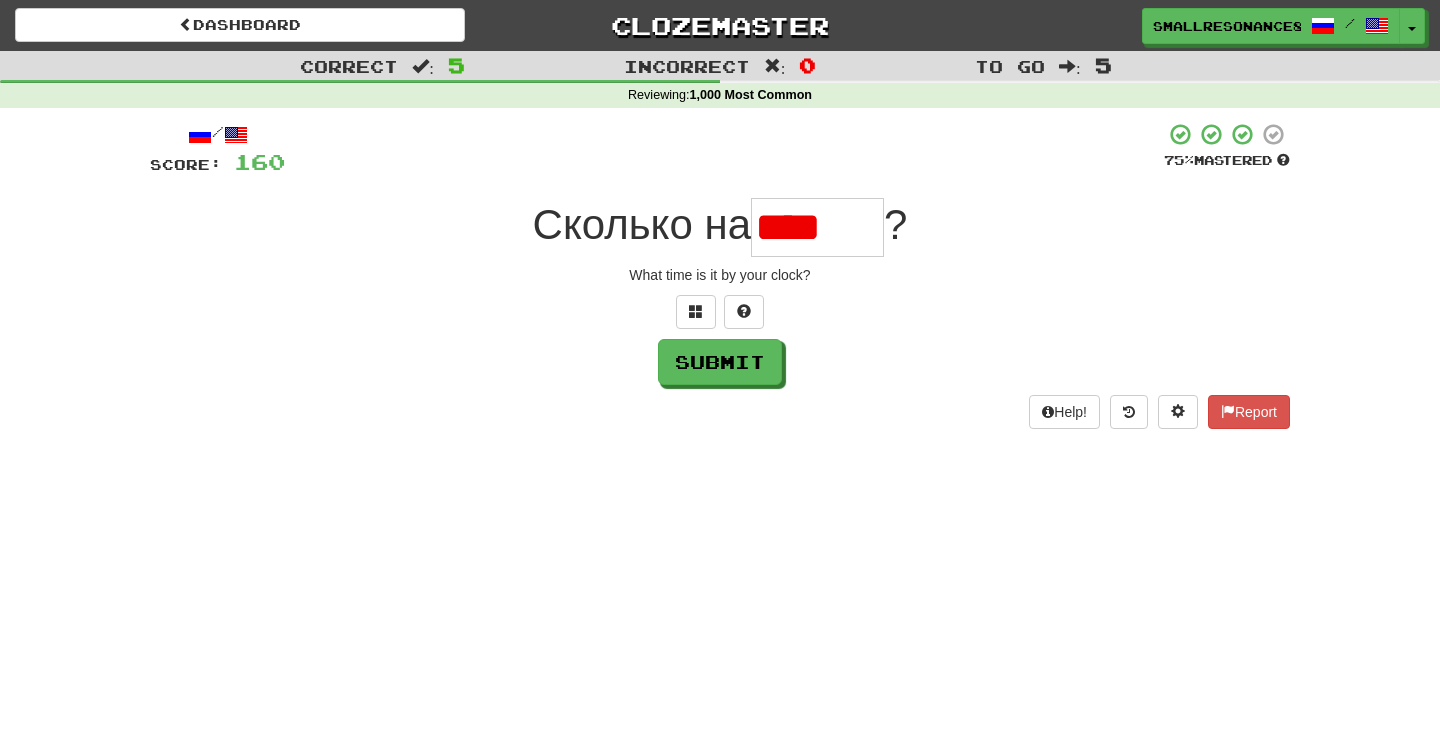 scroll, scrollTop: 0, scrollLeft: 0, axis: both 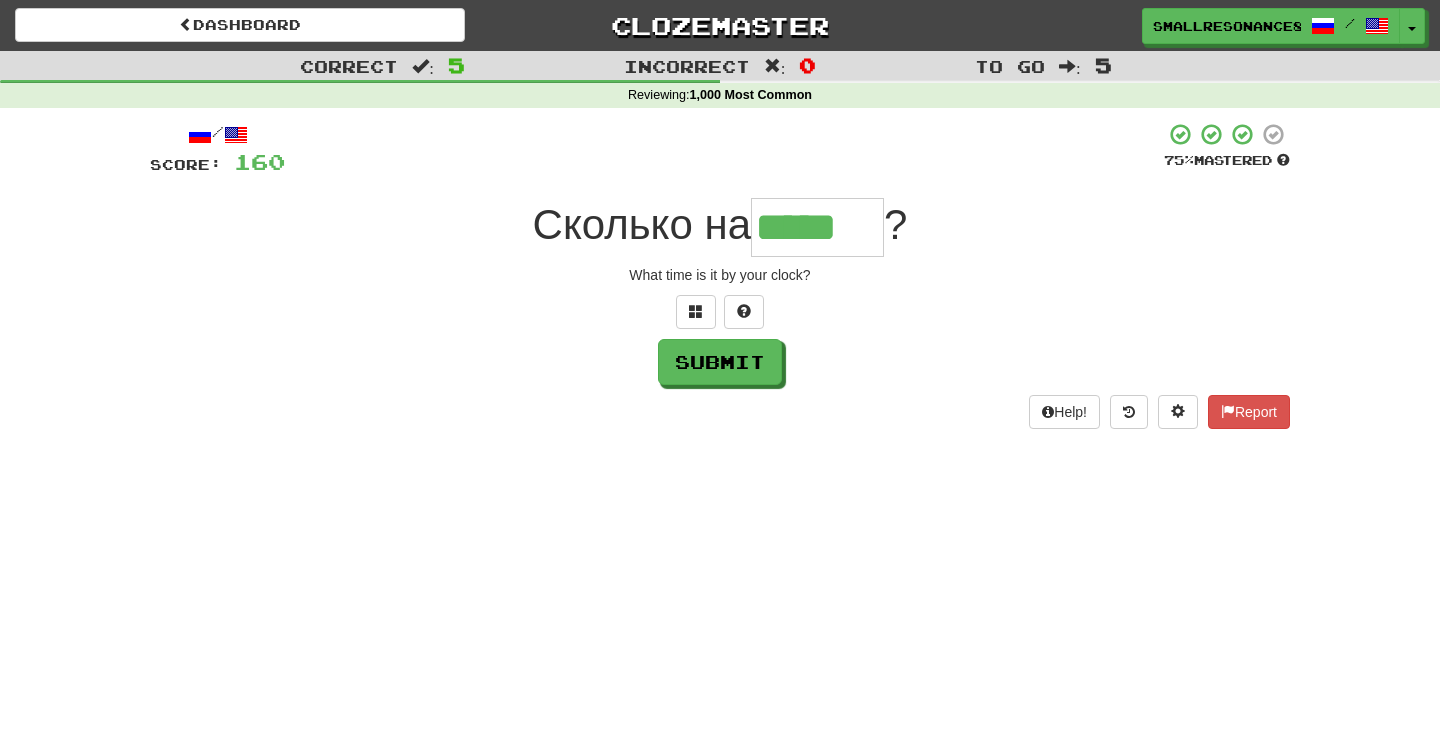 type on "*****" 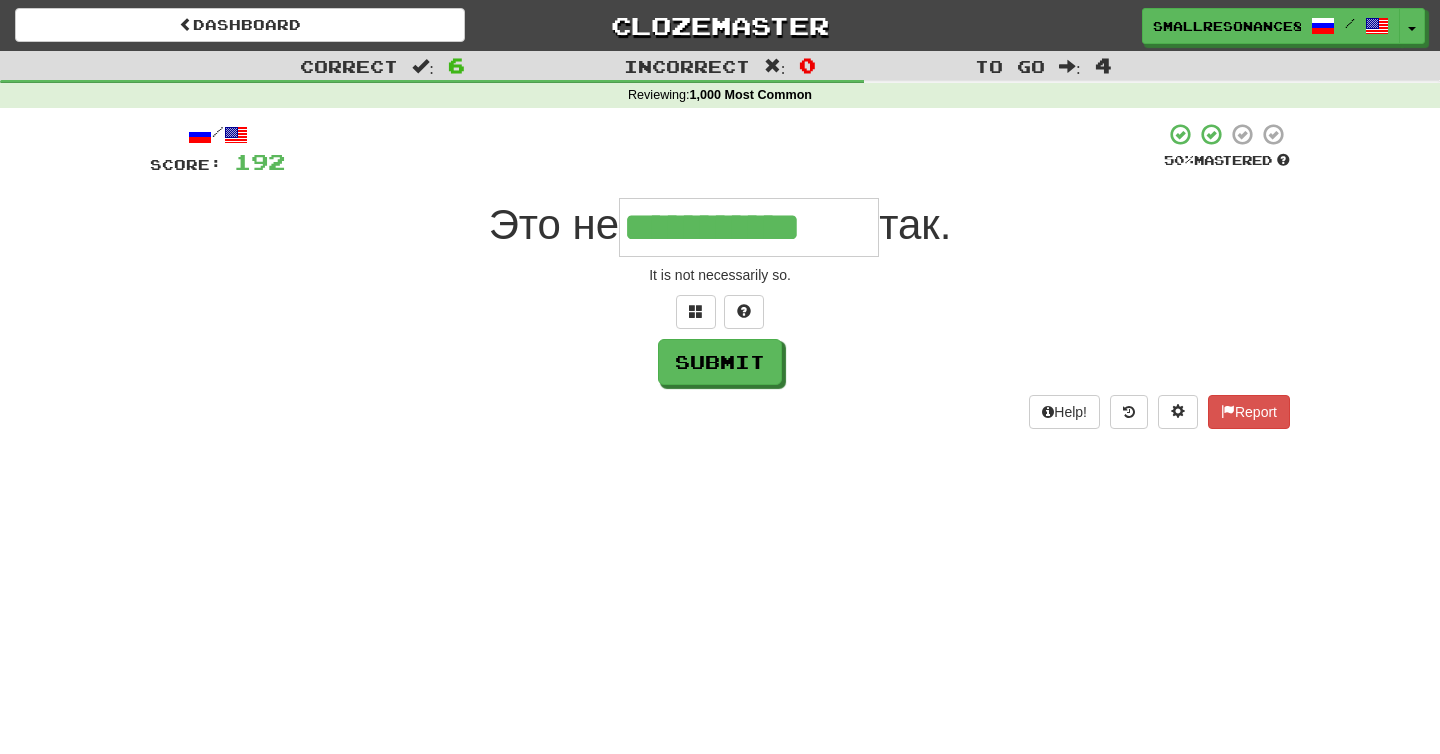 type on "**********" 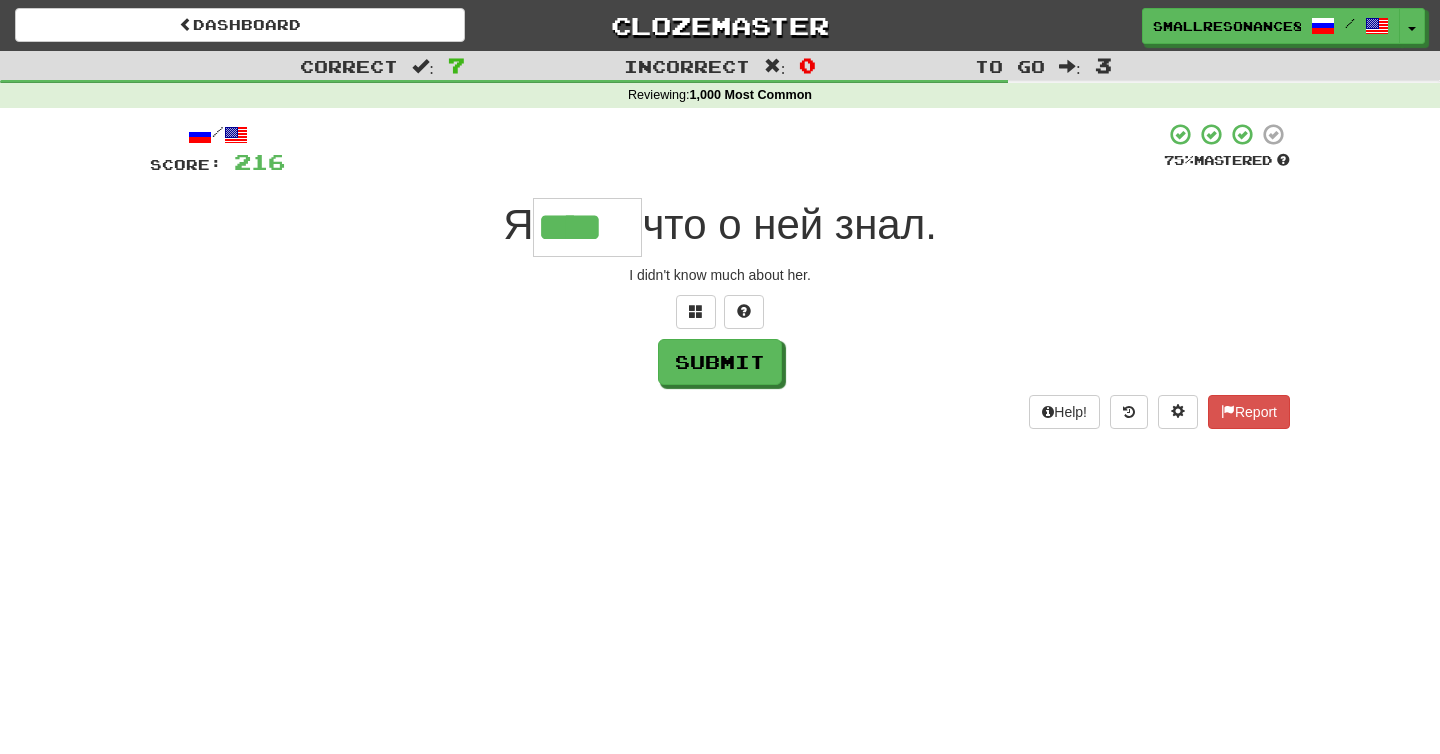 type on "****" 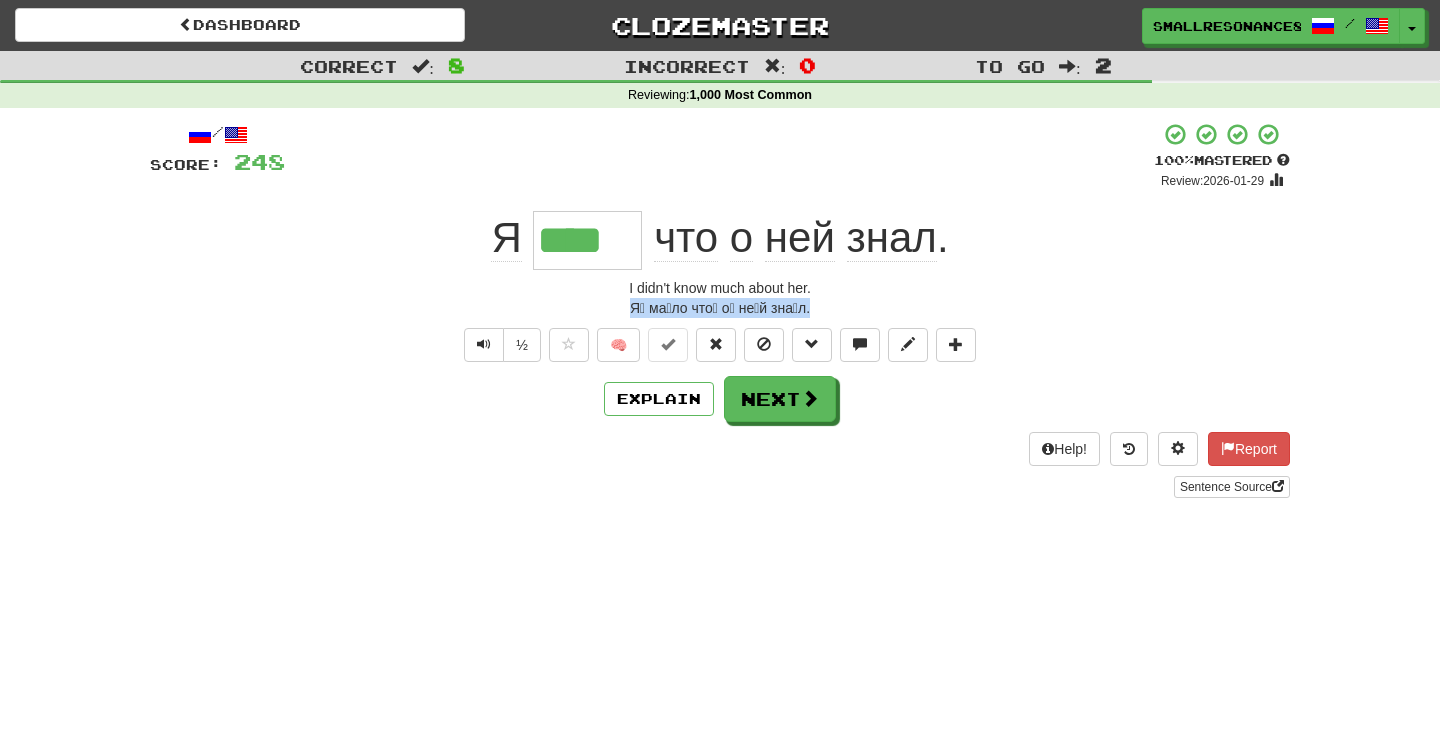 drag, startPoint x: 644, startPoint y: 309, endPoint x: 802, endPoint y: 306, distance: 158.02847 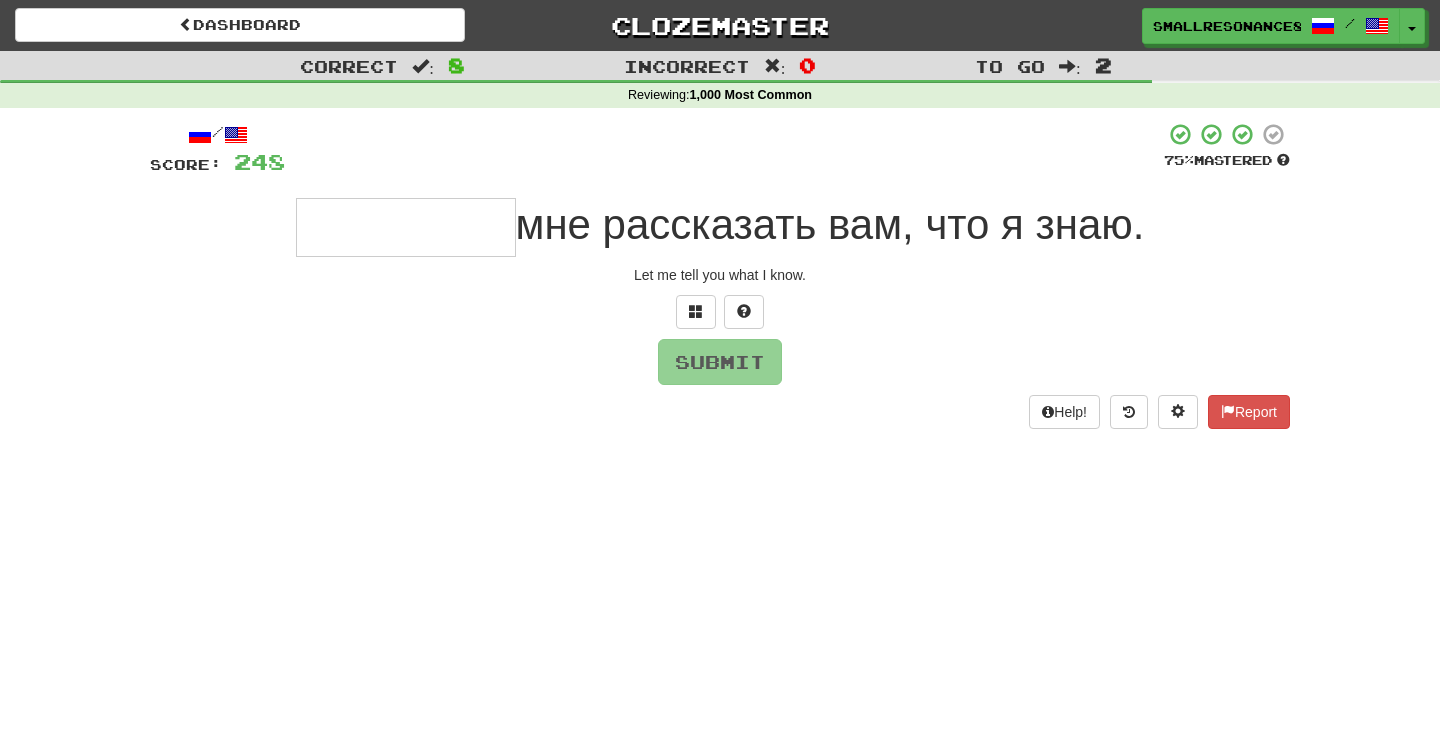 type on "*" 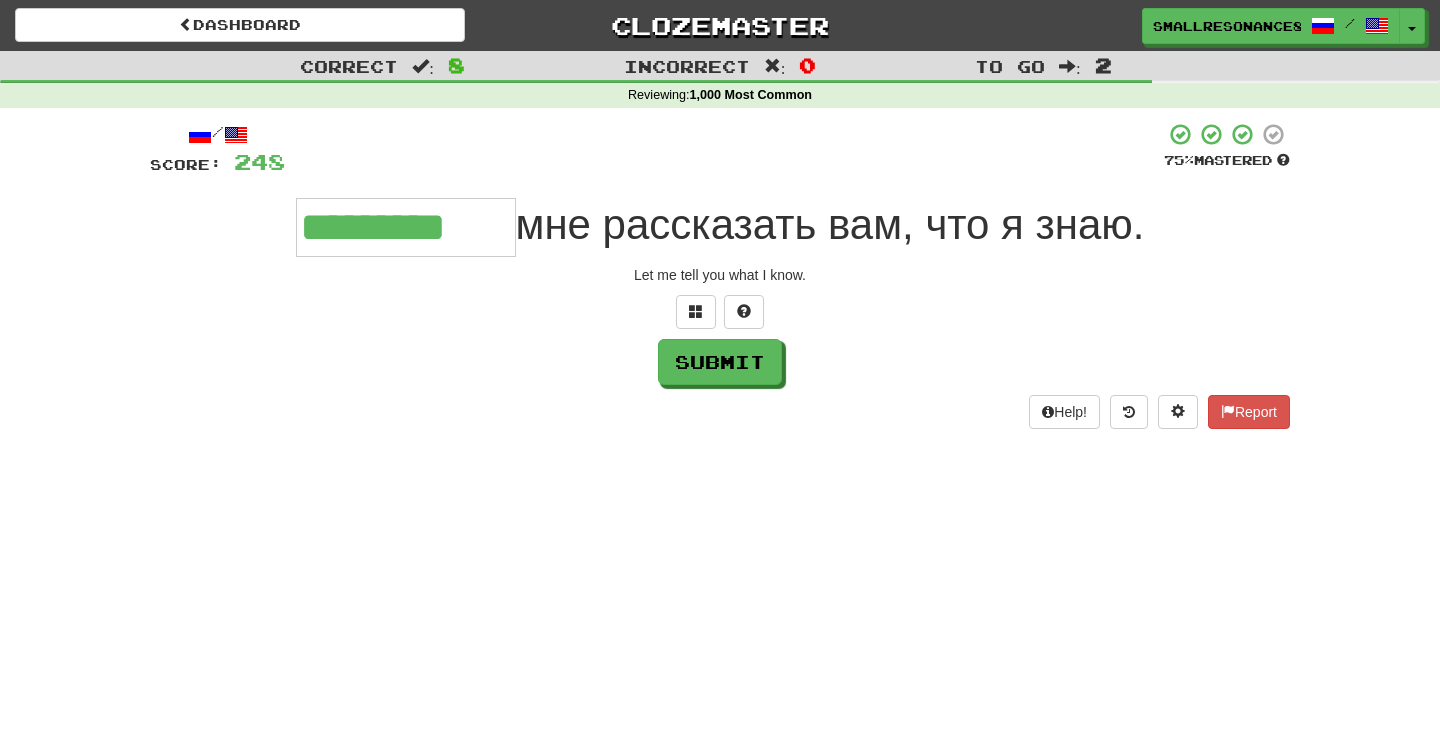 type on "*********" 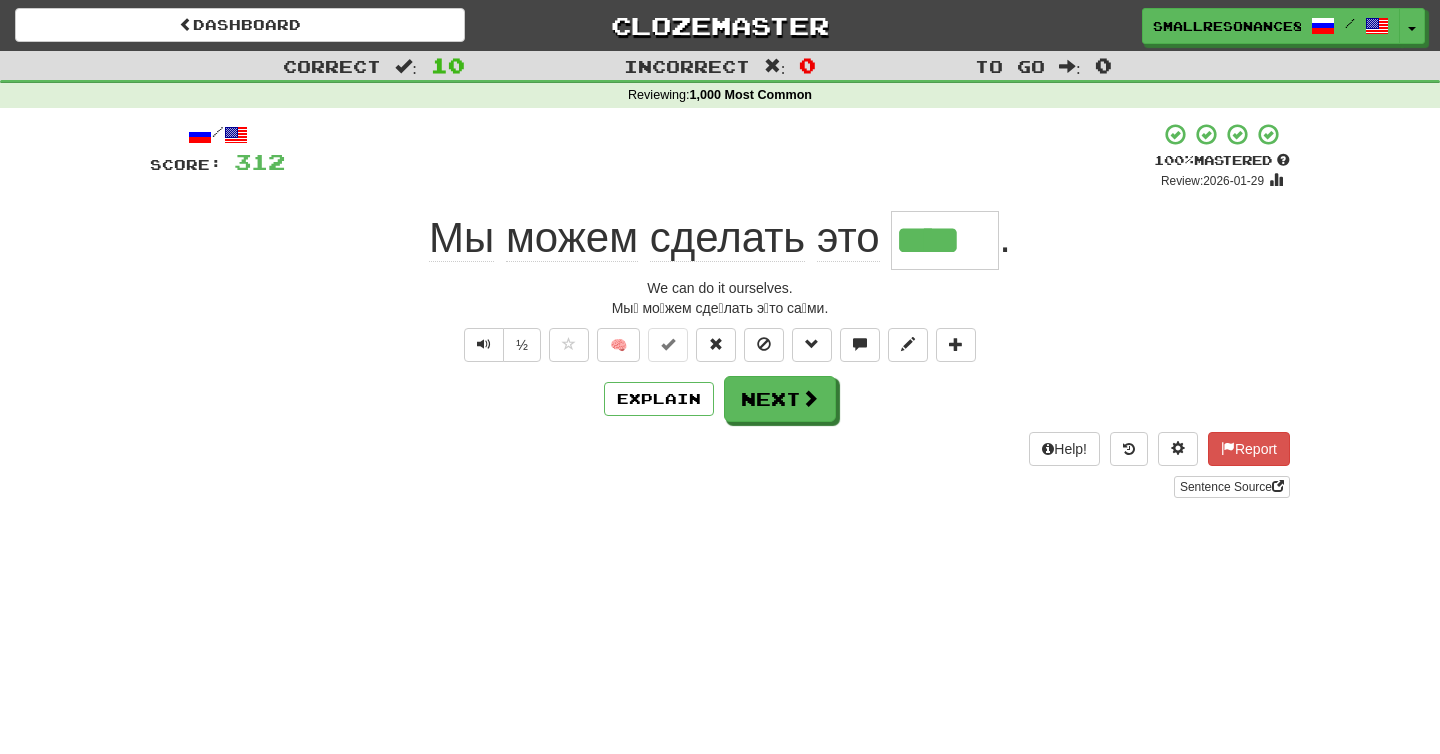 type on "*" 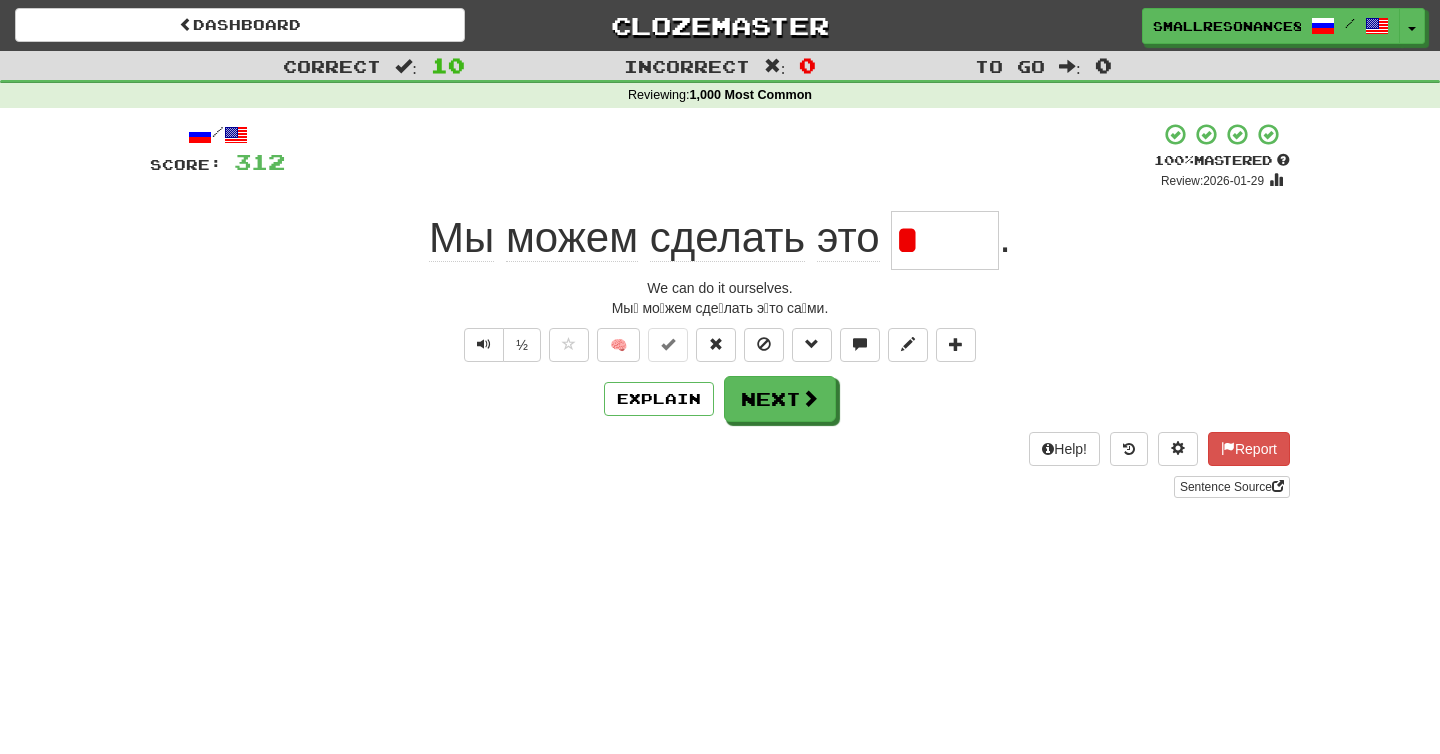 type 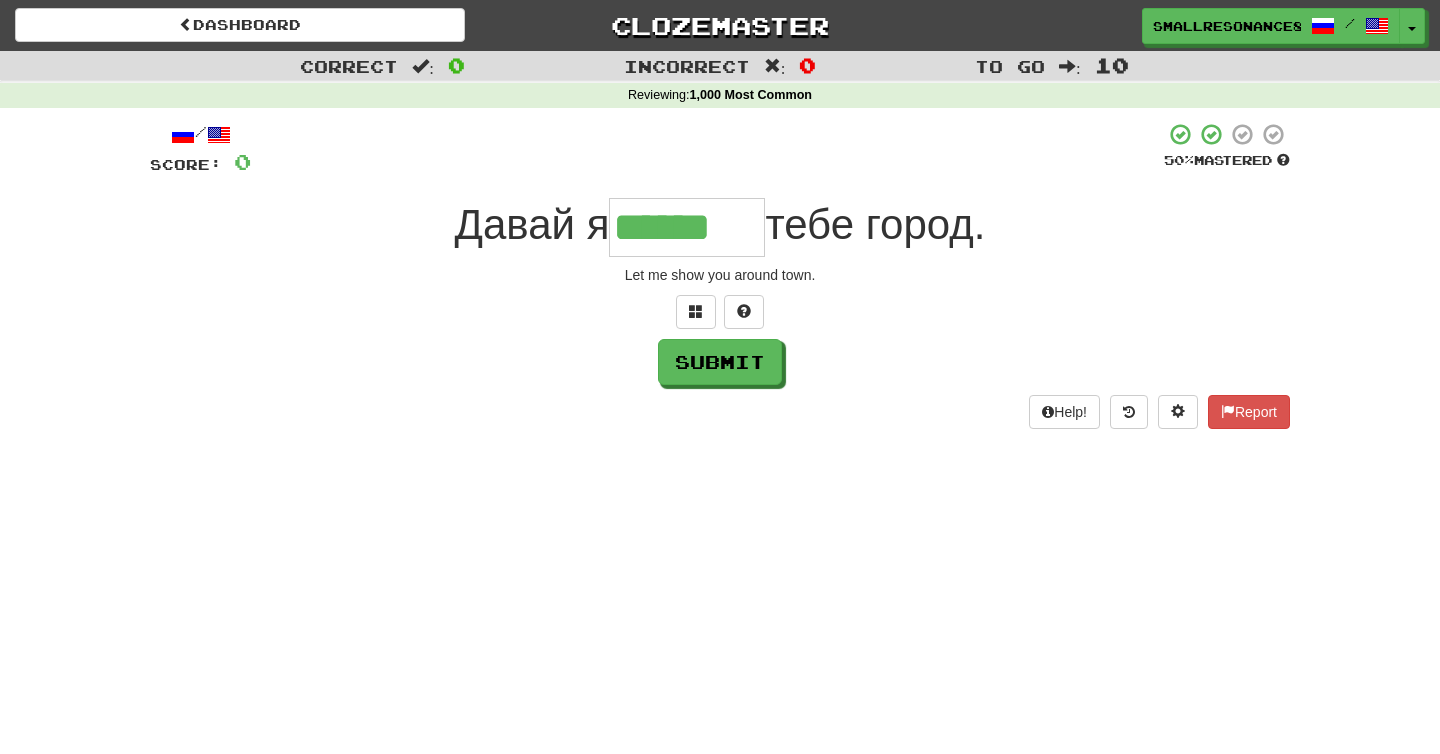 type on "******" 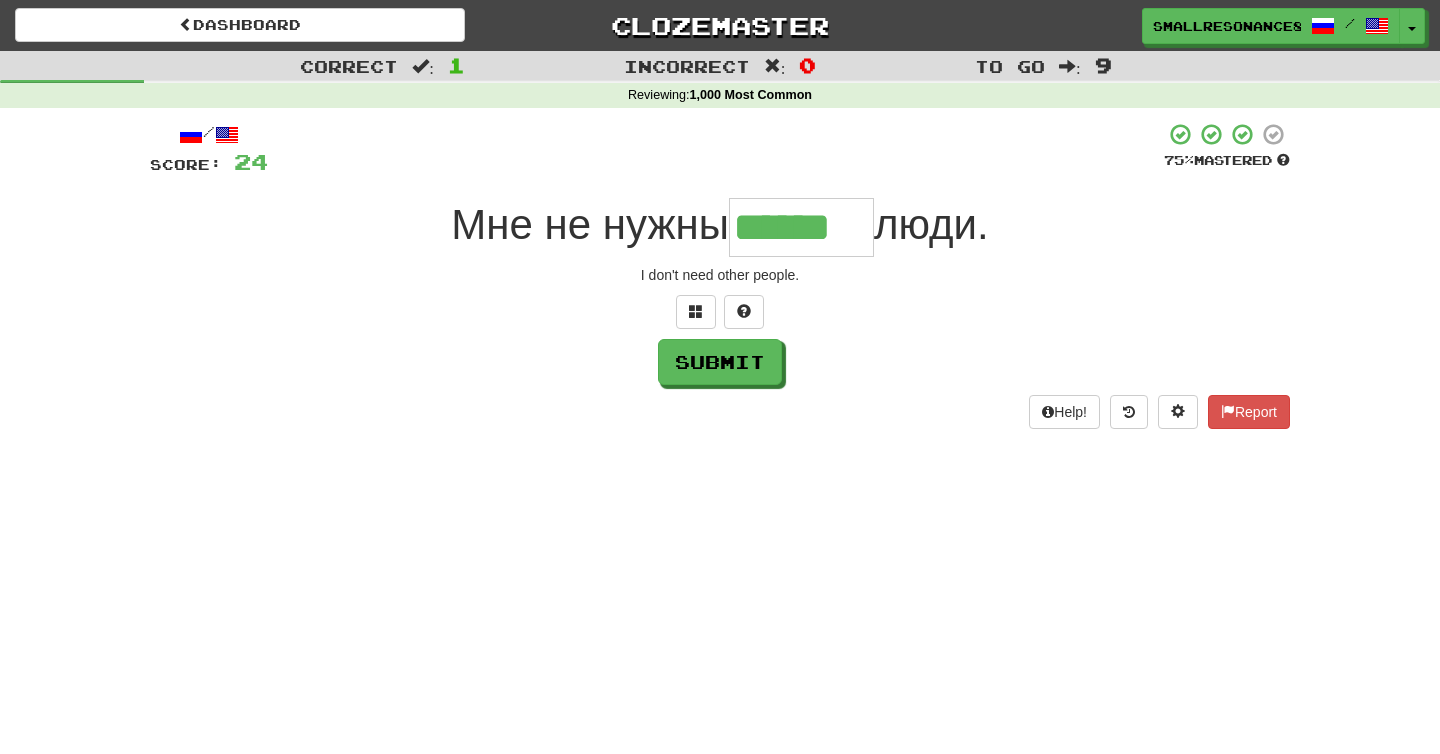type on "******" 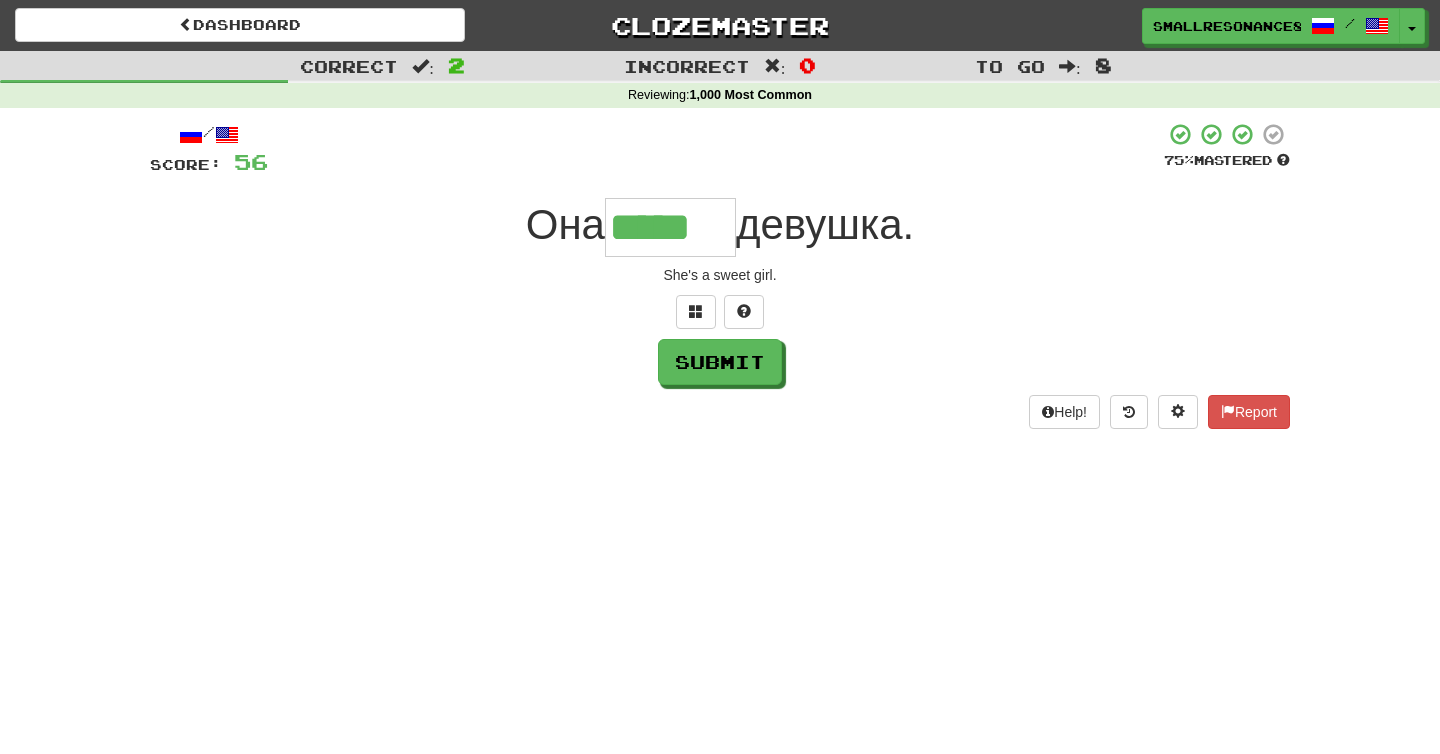 type on "*****" 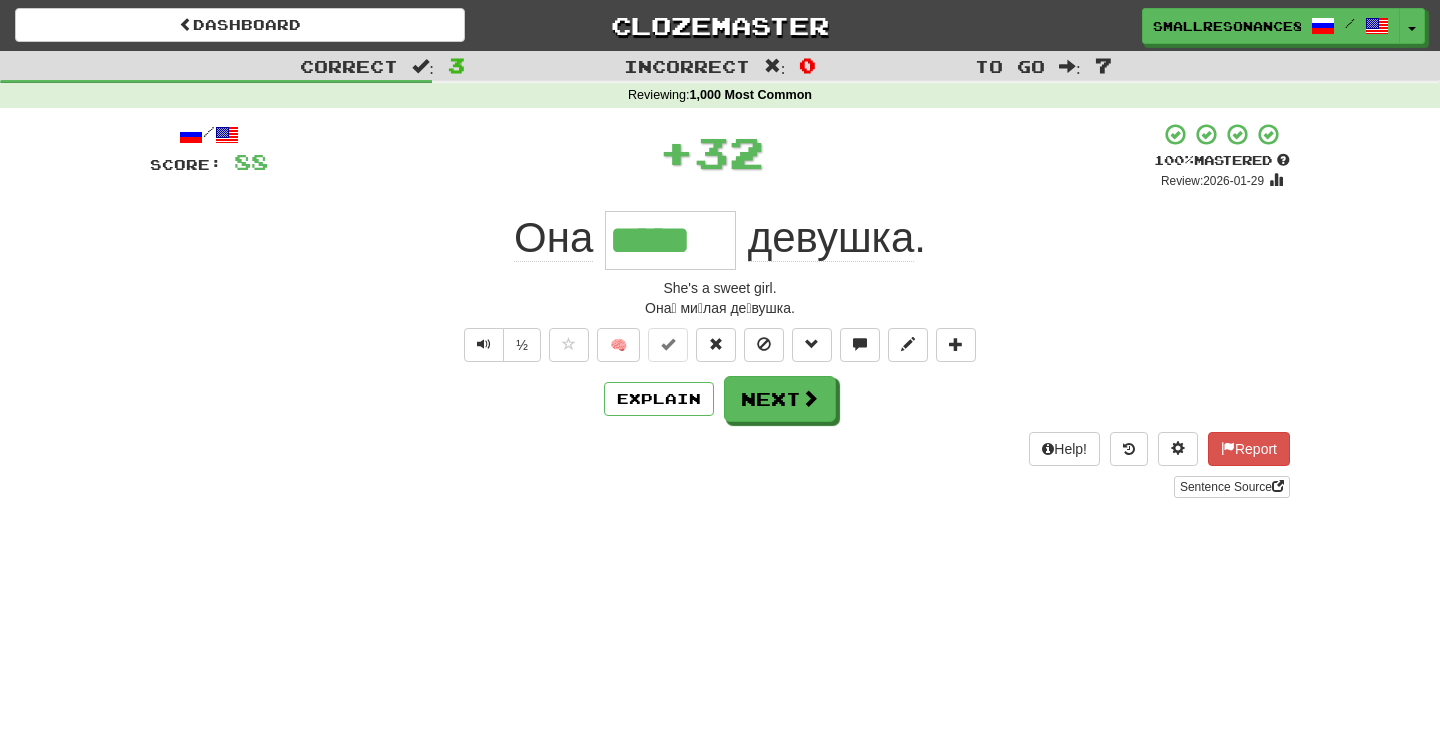 type 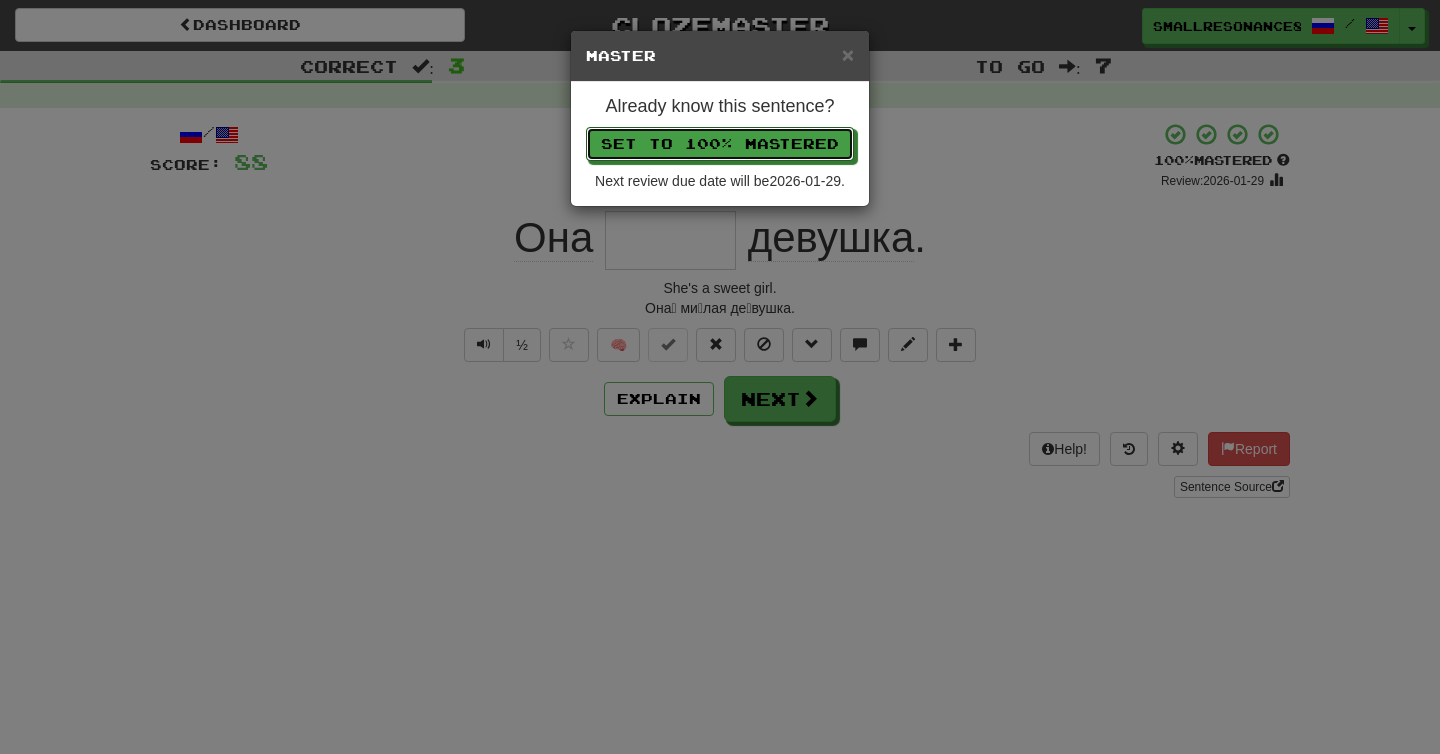 type 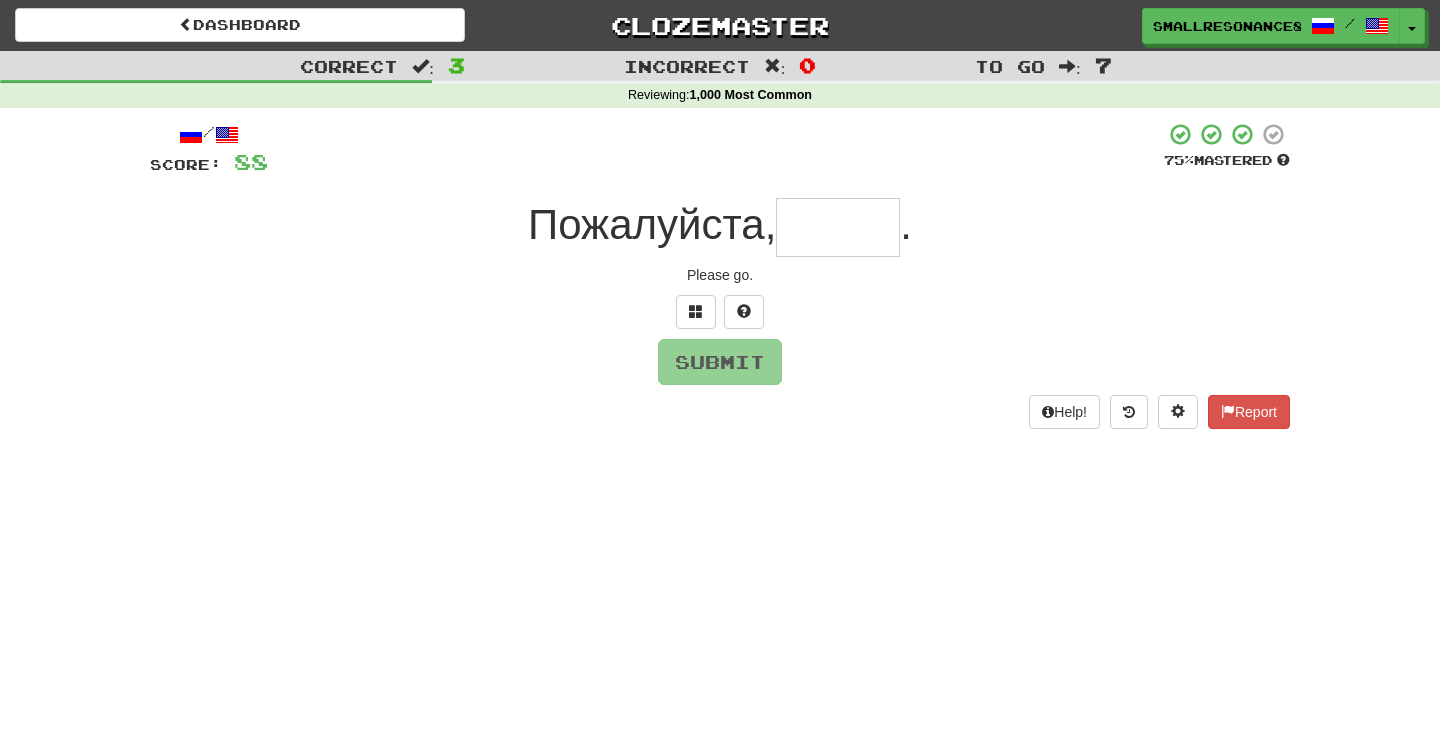 type on "*" 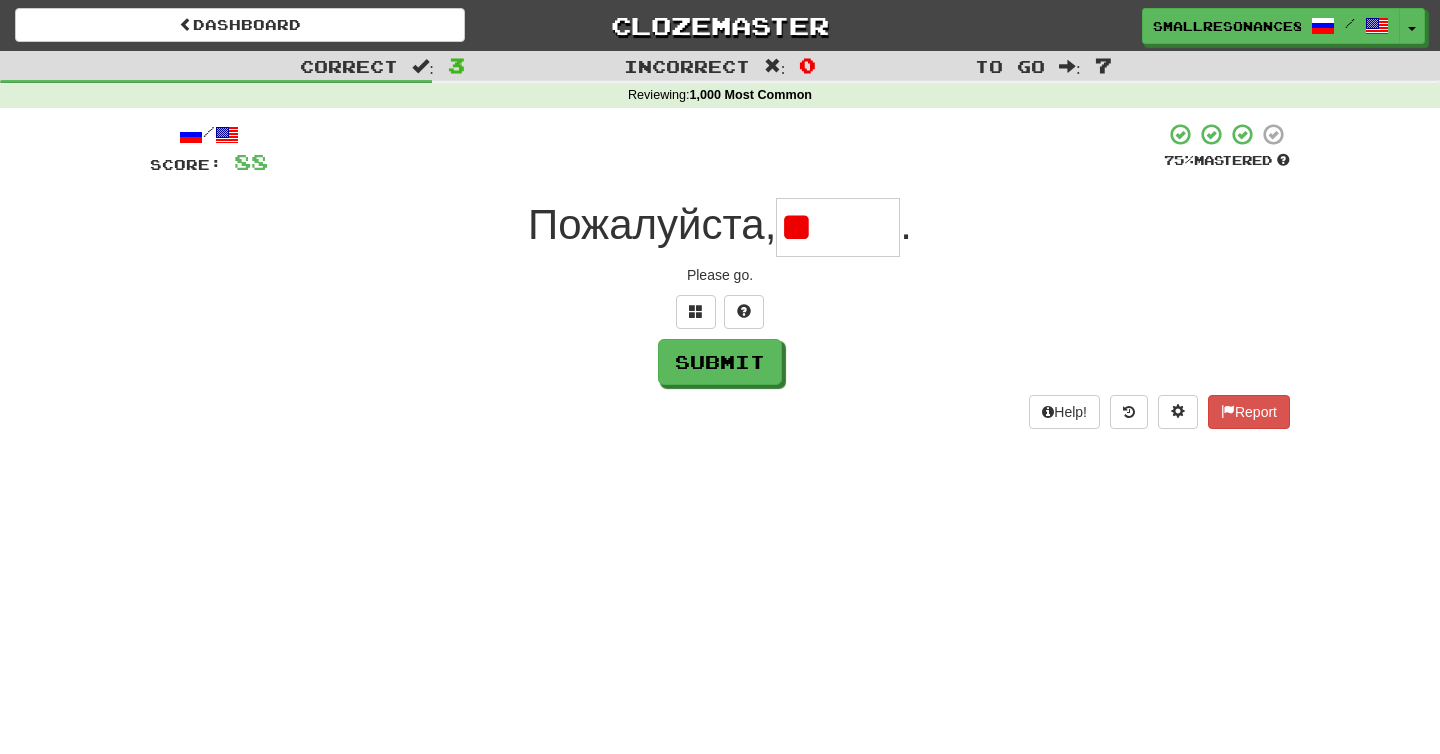 type on "*" 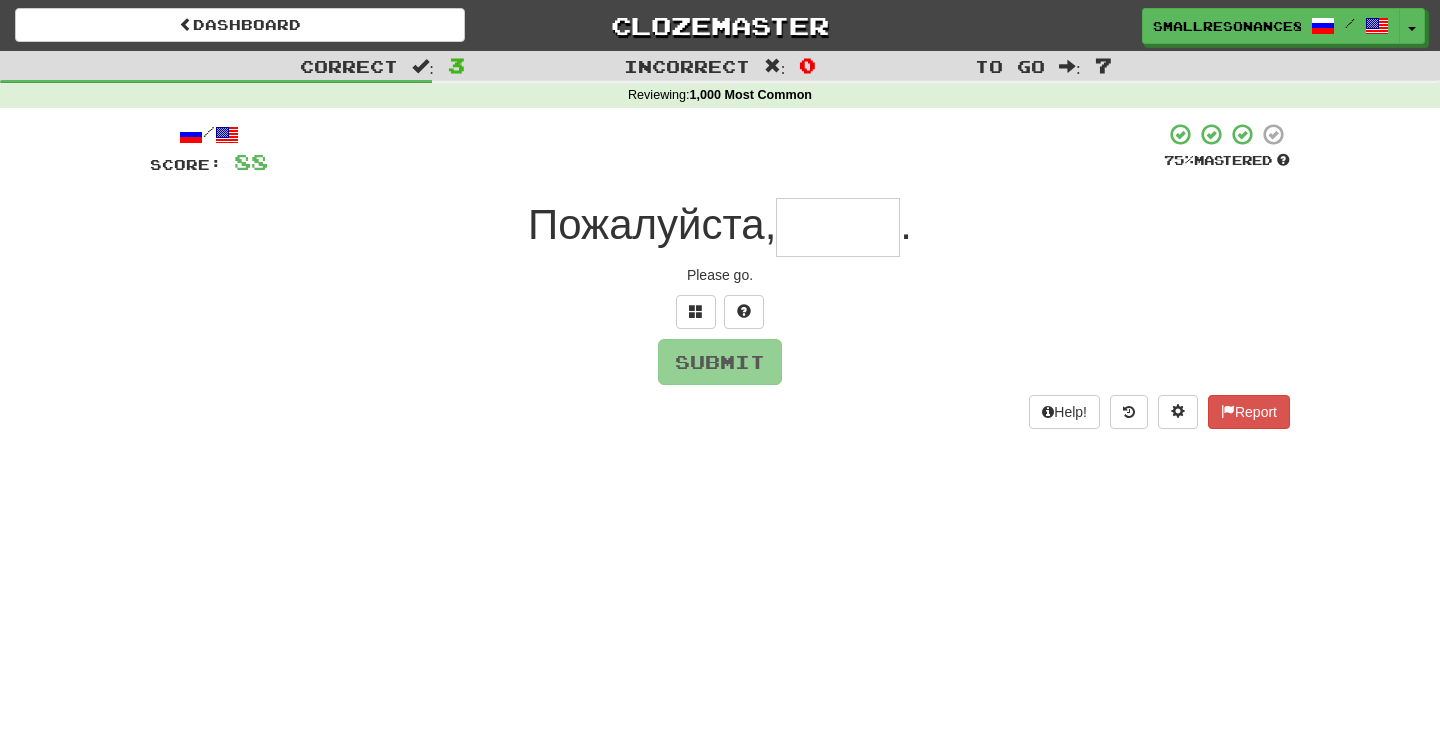 type on "*" 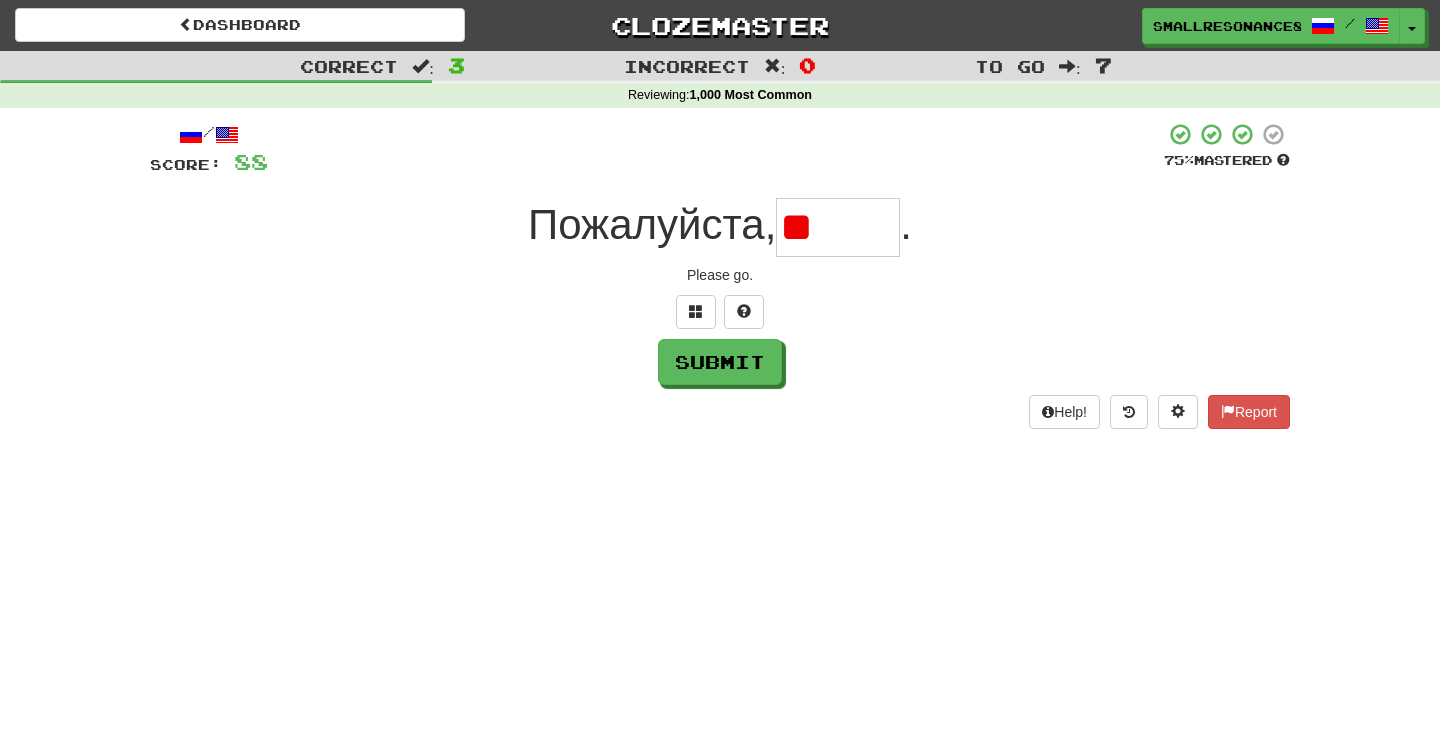 type on "*" 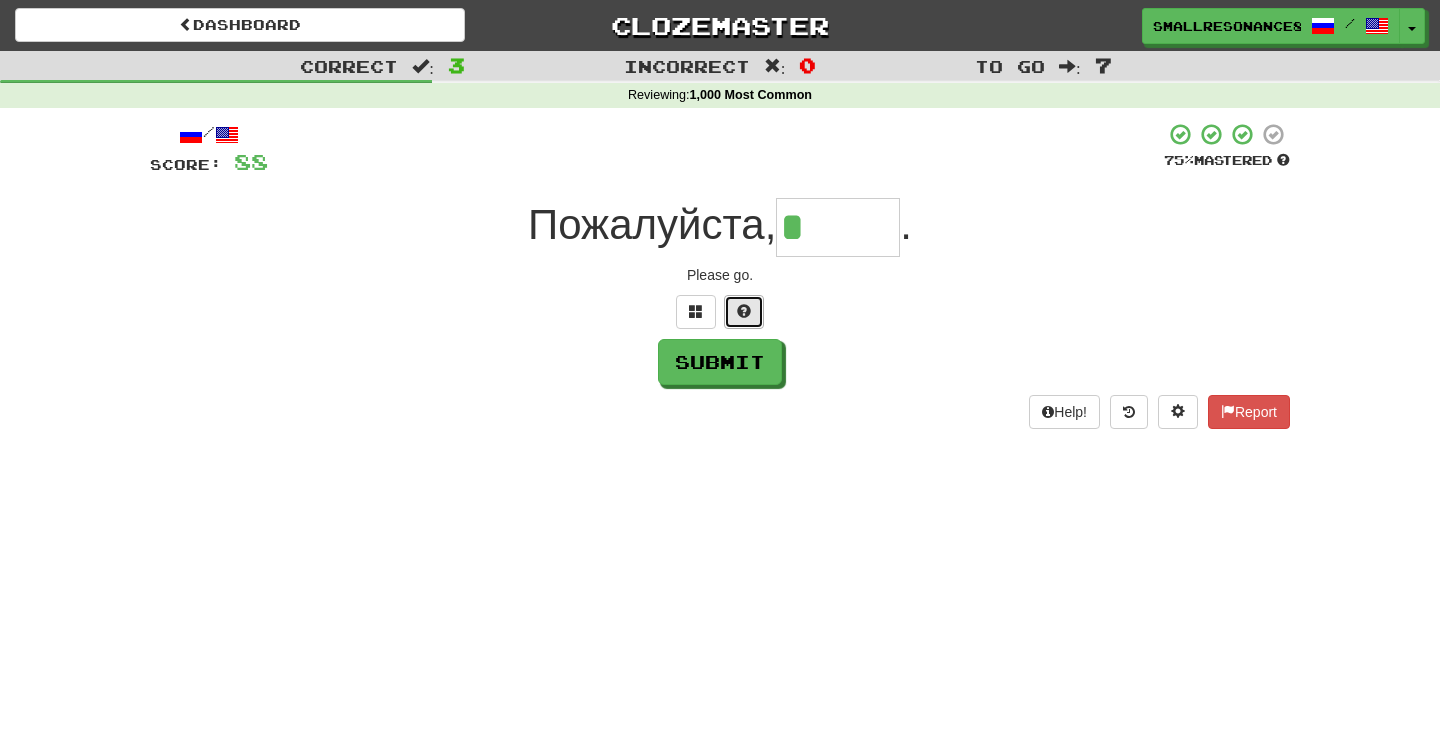 click at bounding box center [744, 311] 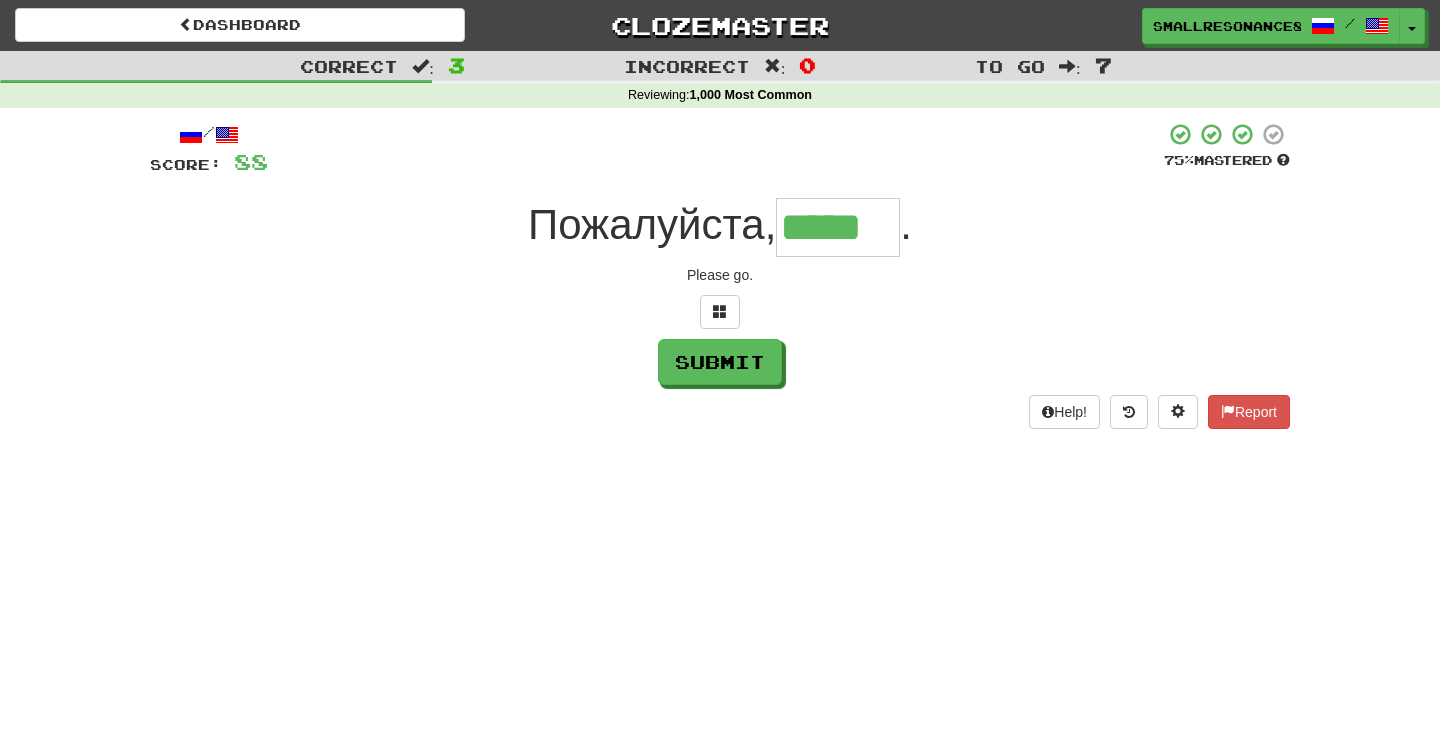 type on "*****" 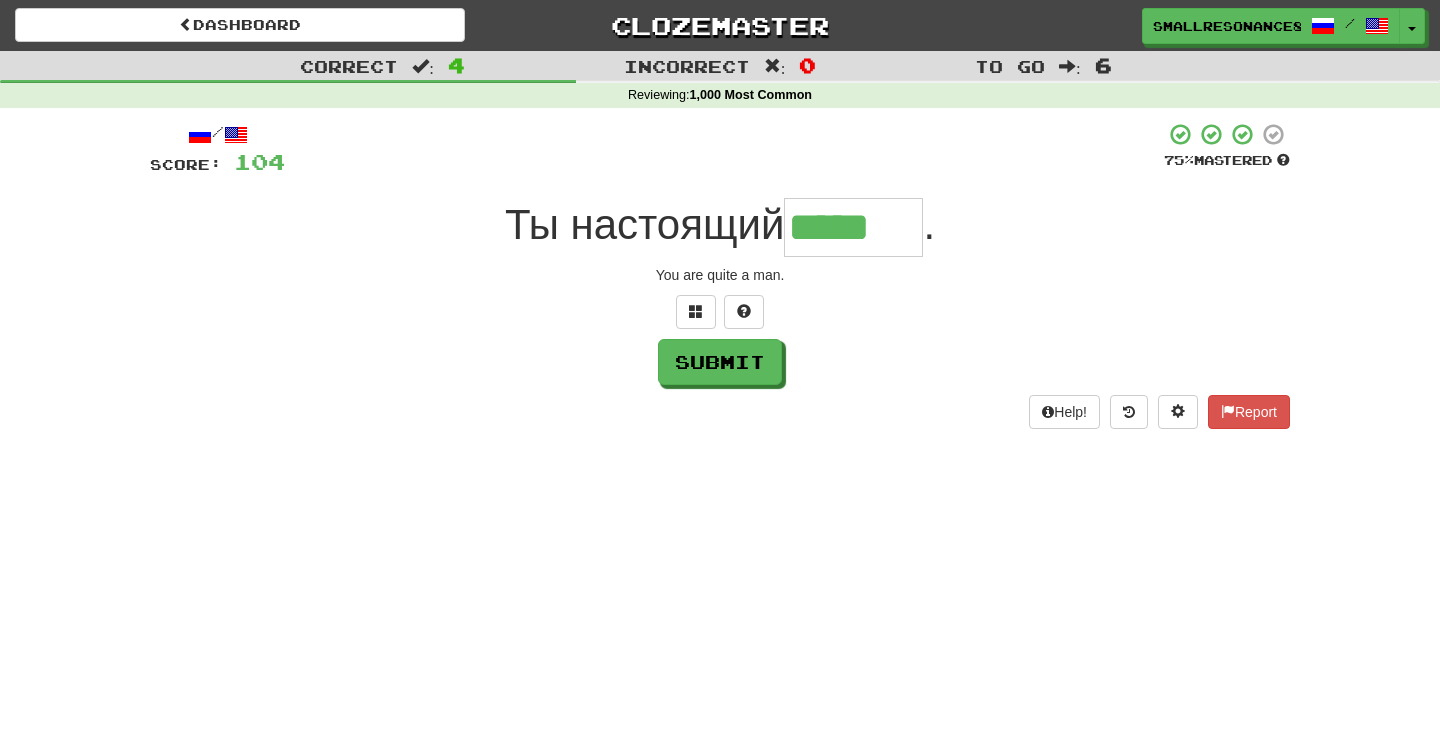 type on "*****" 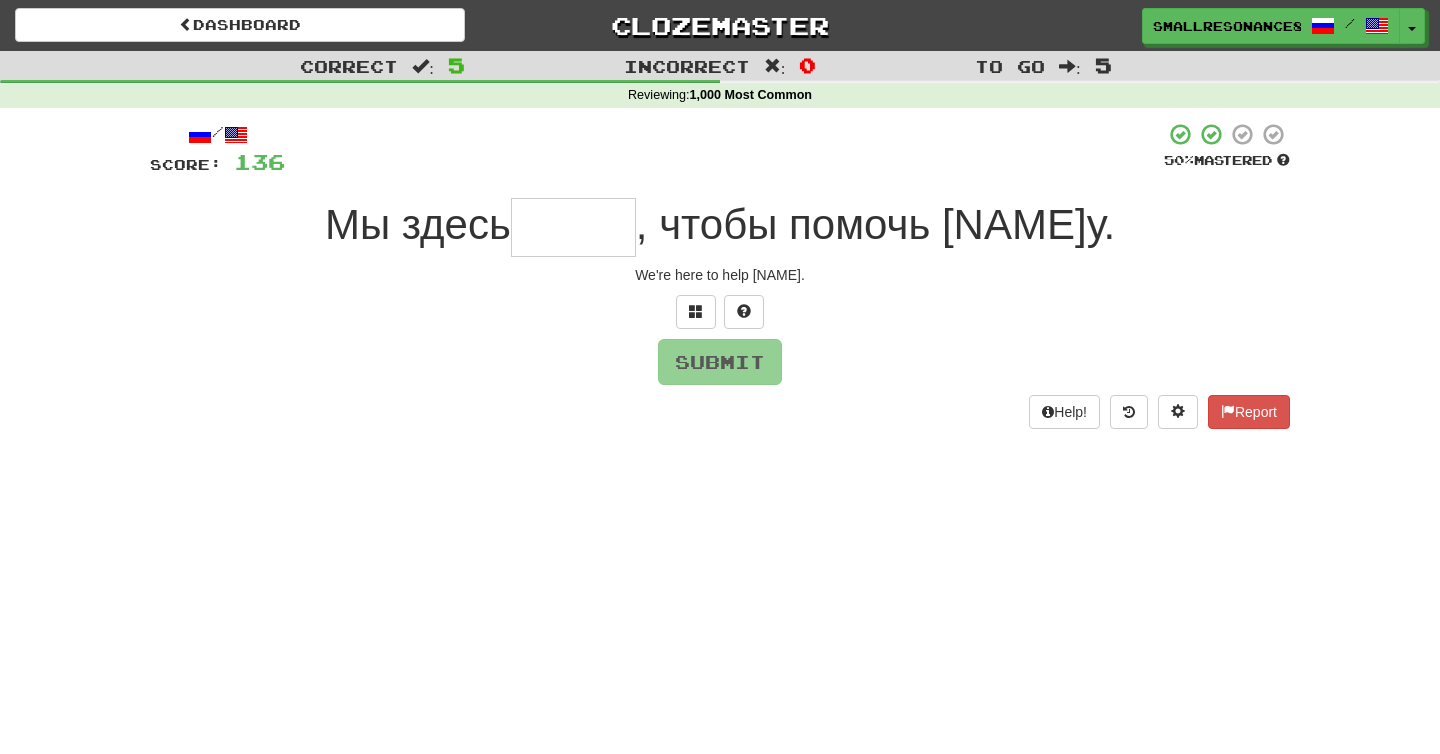 type on "*" 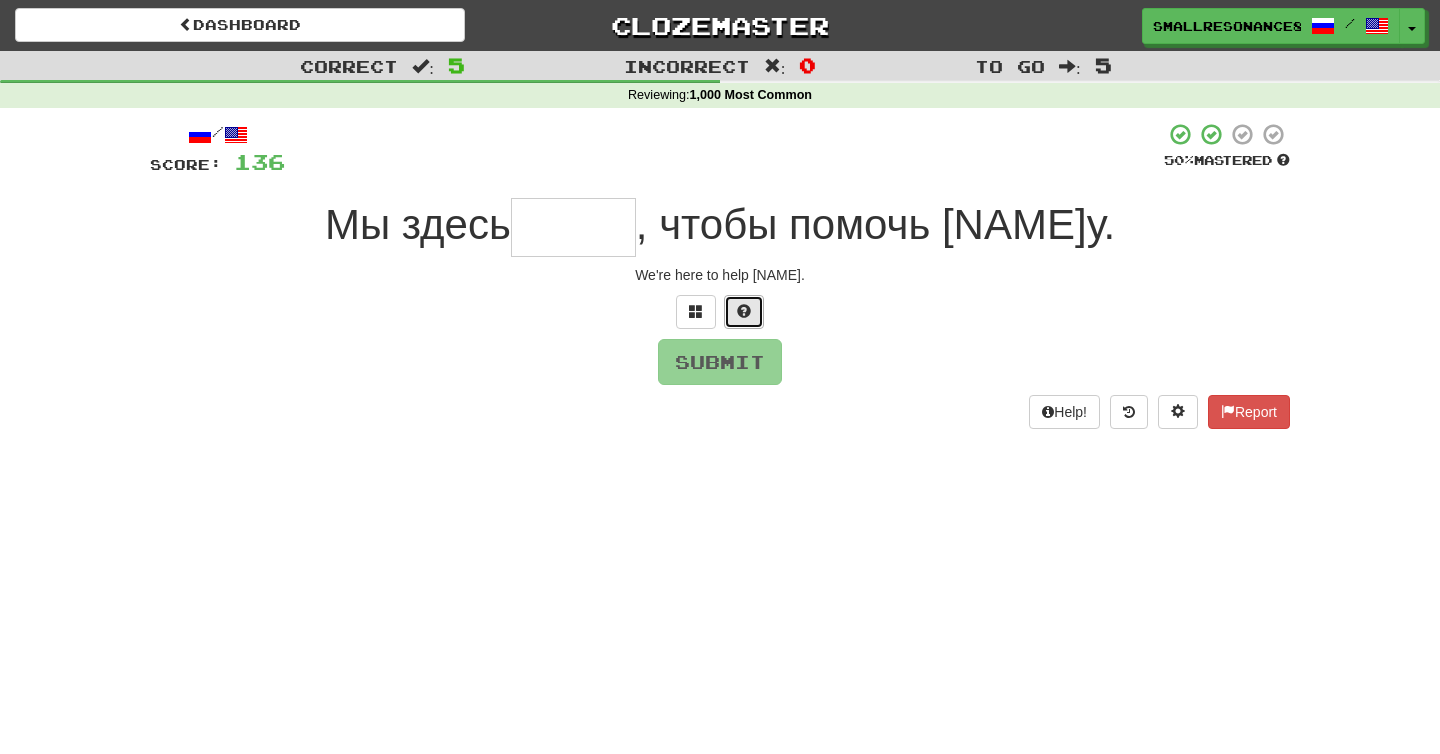 click at bounding box center [744, 311] 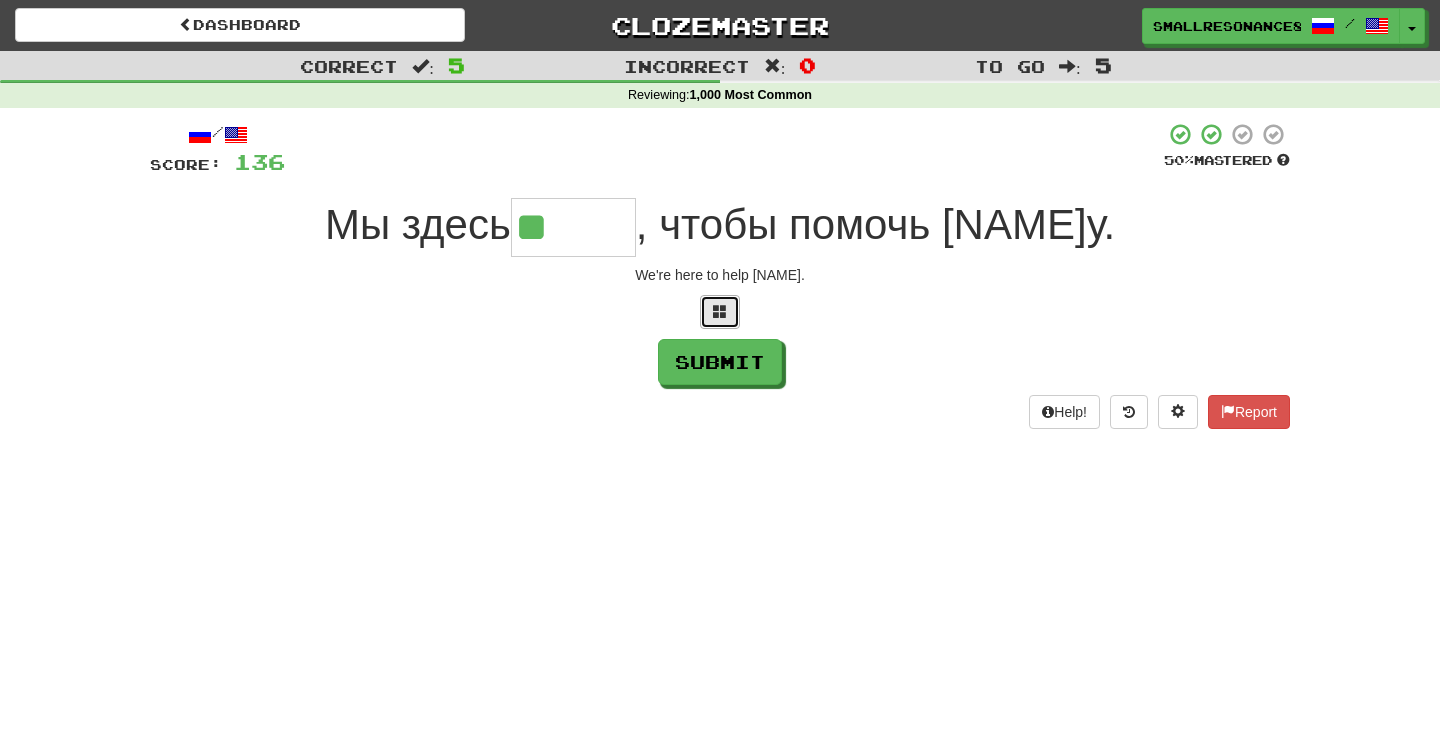 click at bounding box center [720, 311] 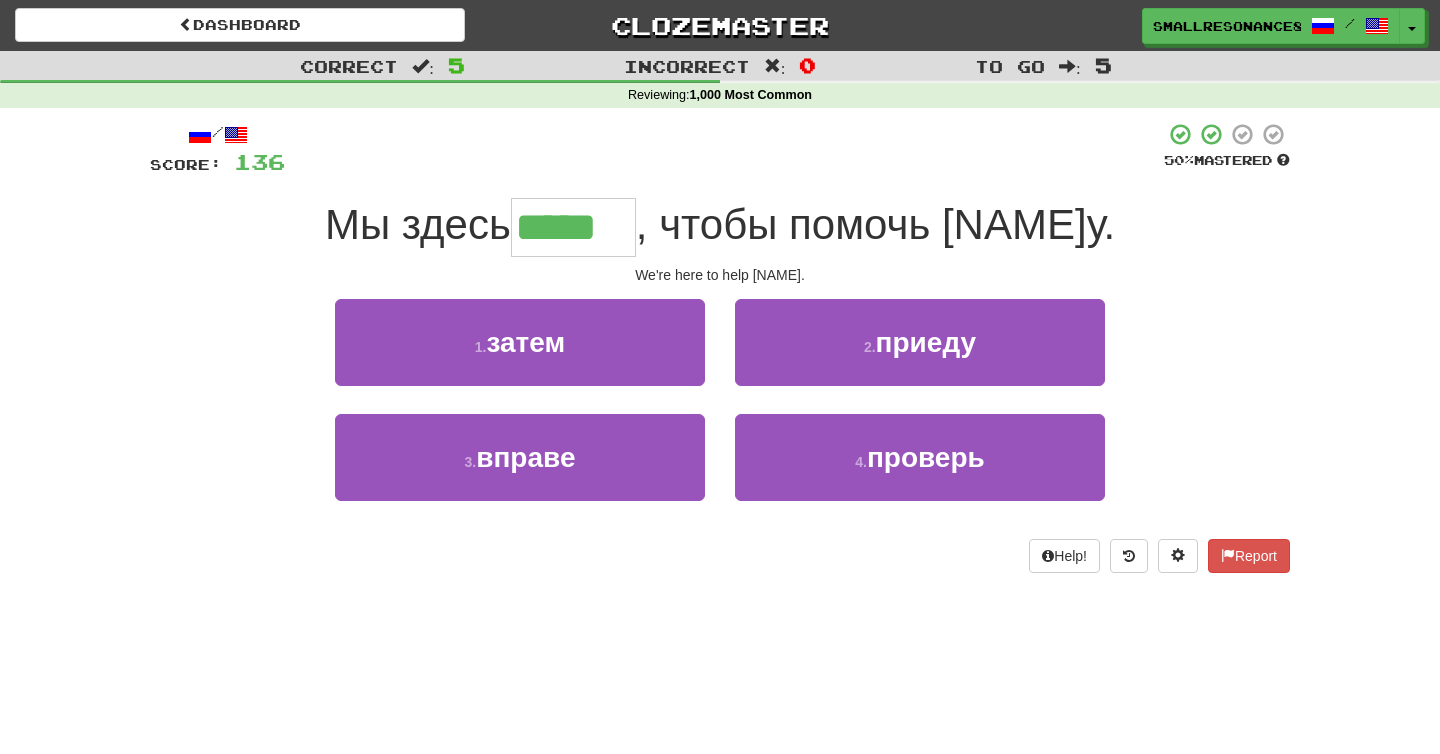 type on "*****" 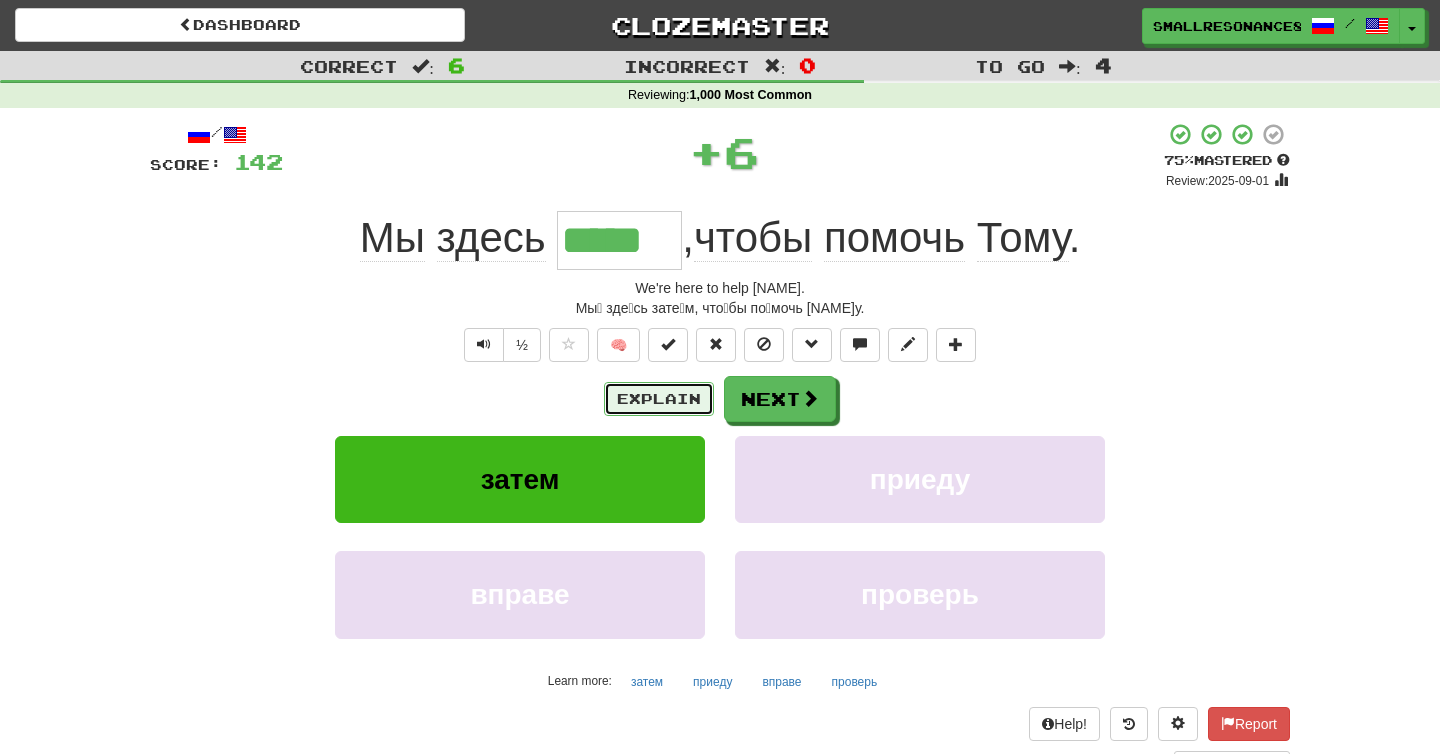 click on "Explain" at bounding box center [659, 399] 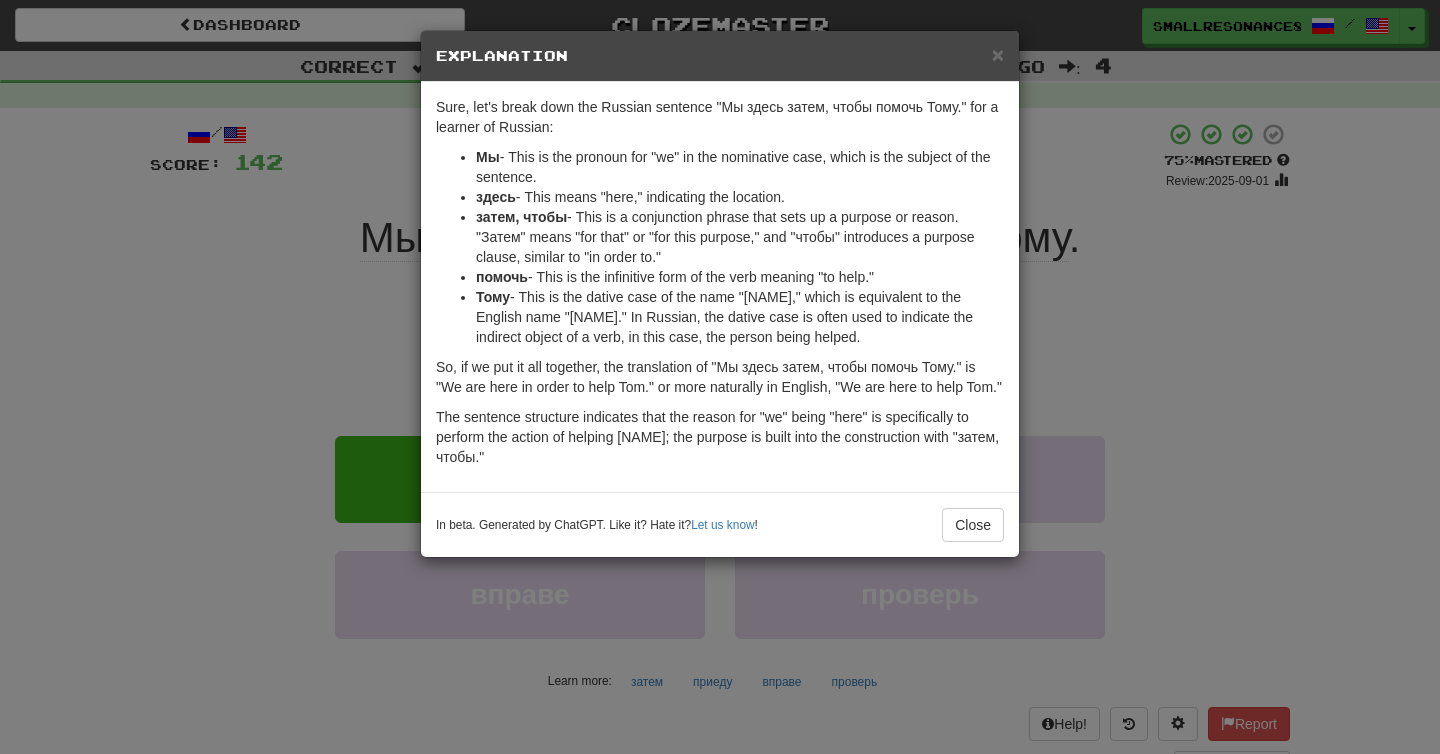 click on "× Explanation Sure, let's break down the Russian sentence "Мы здесь затем, чтобы помочь Тому." for a learner of Russian:
Мы  - This is the pronoun for "we" in the nominative case, which is the subject of the sentence.
здесь  - This means "here," indicating the location.
затем, чтобы  - This is a conjunction phrase that sets up a purpose or reason. "Затем" means "for that" or "for this purpose," and "чтобы" introduces a purpose clause, similar to "in order to."
помочь  - This is the infinitive form of the verb meaning "to help."
Тому  - This is the dative case of the name "[NAME]," which is equivalent to the English name "[NAME]." In Russian, the dative case is often used to indicate the indirect object of a verb, in this case, the person being helped.
In beta. Generated by ChatGPT. Like it? Hate it?  Let us know ! Close" at bounding box center [720, 377] 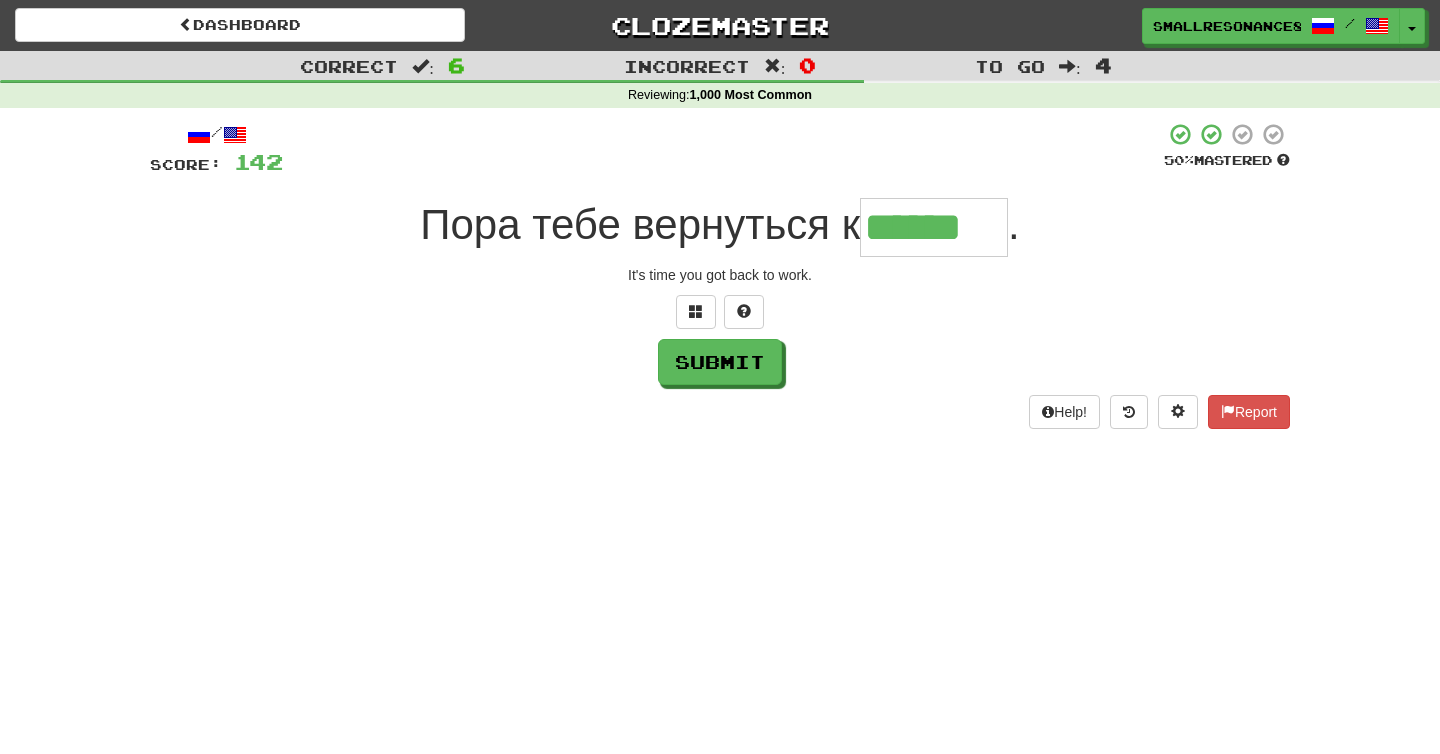 type on "******" 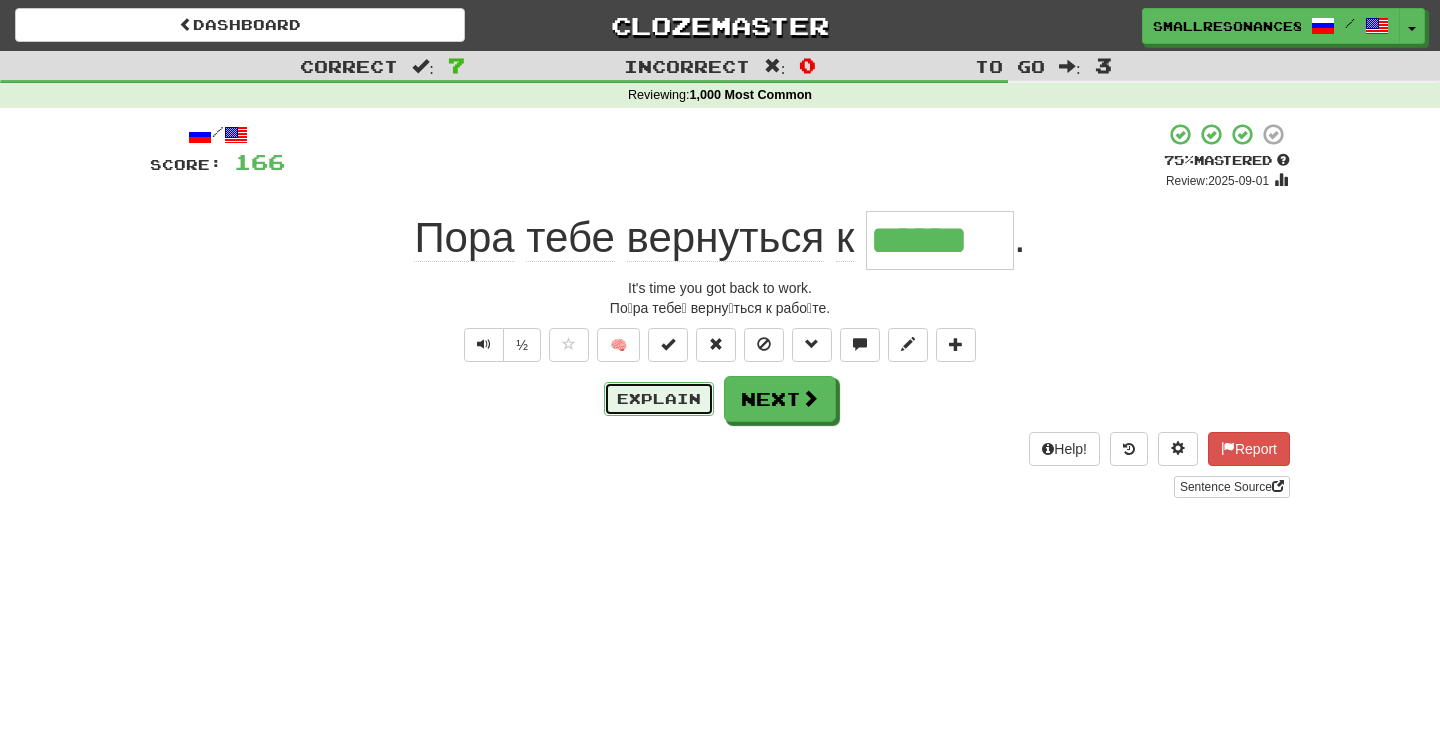 click on "Explain" at bounding box center (659, 399) 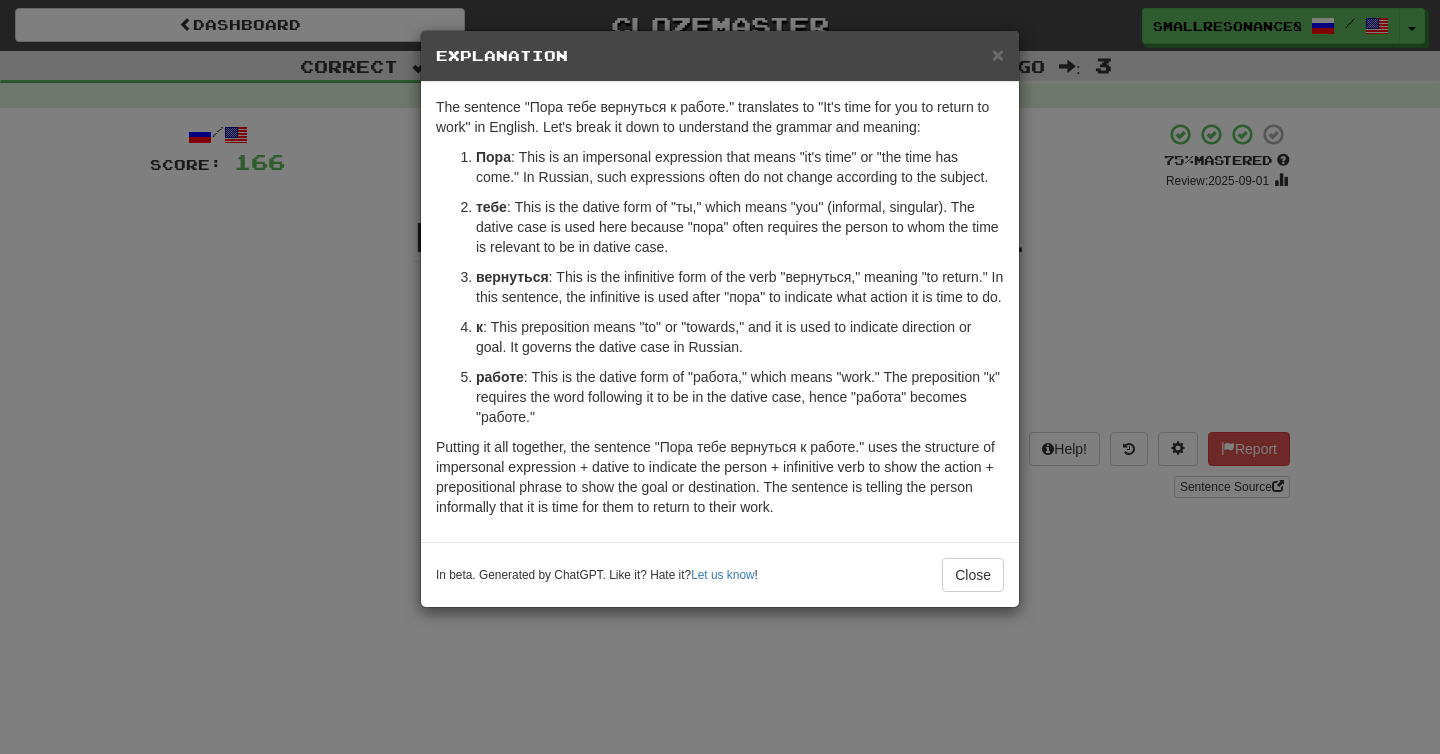 click on "× Explanation The sentence "Пора тебе вернуться к работе." translates to "It's time for you to return to work" in English. Let's break it down to understand the grammar and meaning:
Пора : This is an impersonal expression that means "it's time" or "the time has come." In Russian, such expressions often do not change according to the subject.
тебе : This is the dative form of "ты," which means "you" (informal, singular). The dative case is used here because "пора" often requires the person to whom the time is relevant to be in dative case.
вернуться : This is the infinitive form of the verb "вернуться," meaning "to return." In this sentence, the infinitive is used after "пора" to indicate what action it is time to do.
к : This preposition means "to" or "towards," and it is used to indicate direction or goal. It governs the dative case in Russian.
работе
In beta. Generated by ChatGPT. Like it? Hate it?  !" at bounding box center (720, 377) 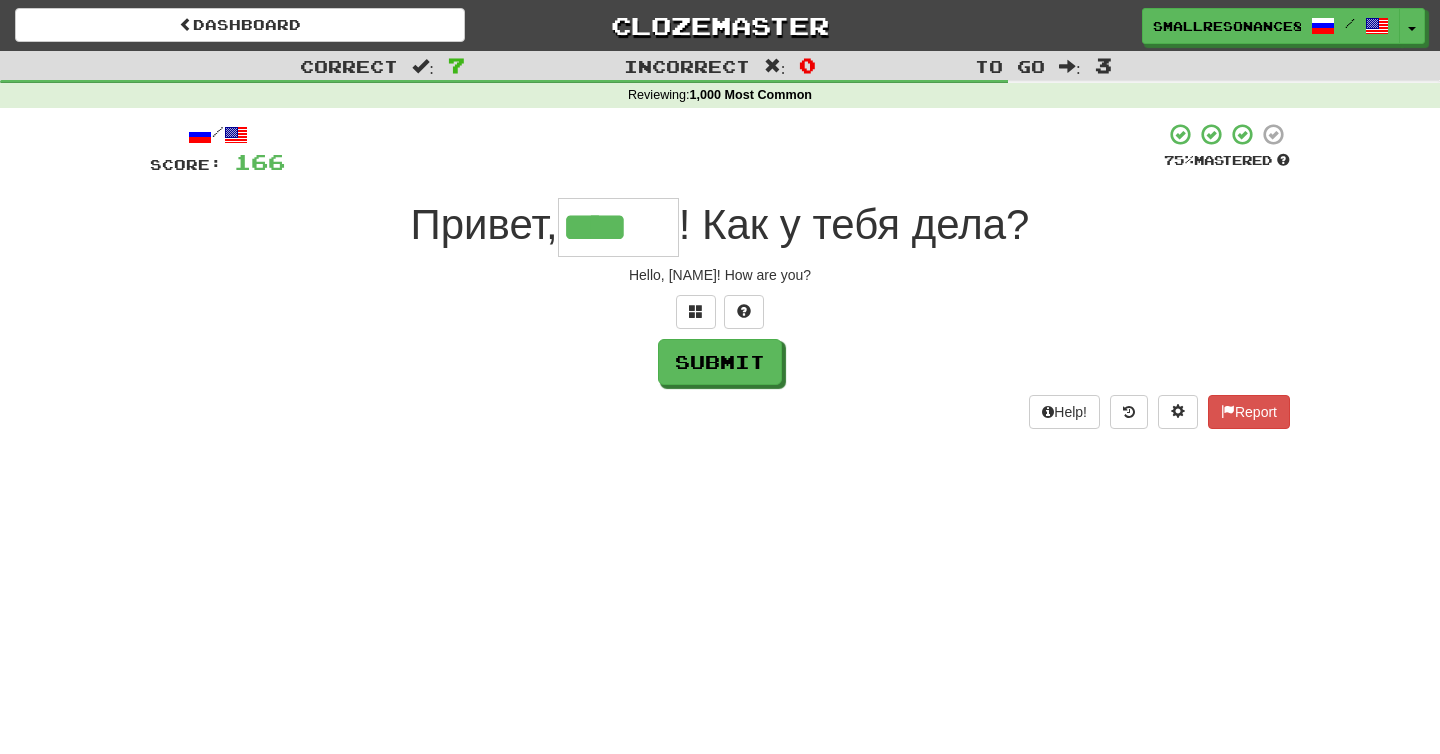 type on "****" 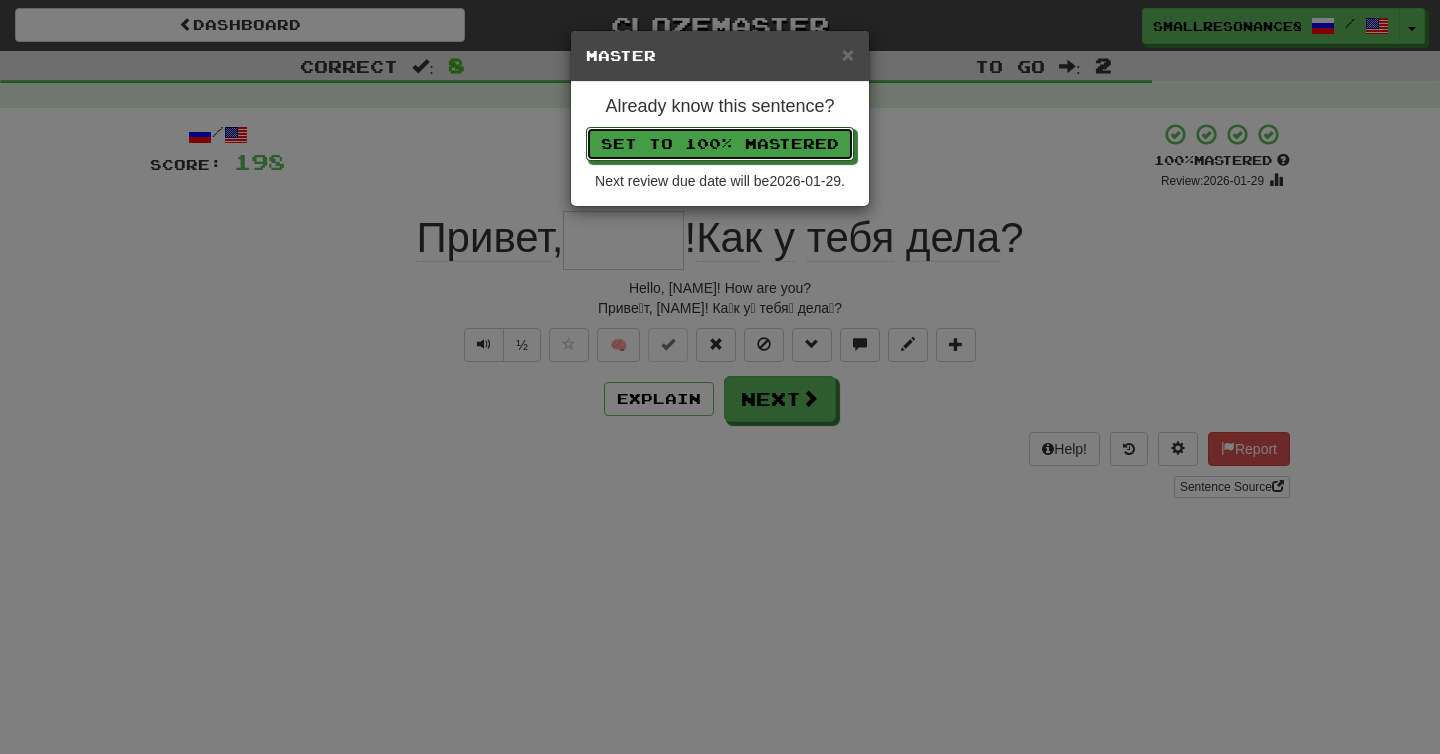 click on "Set to 100% Mastered" at bounding box center (720, 144) 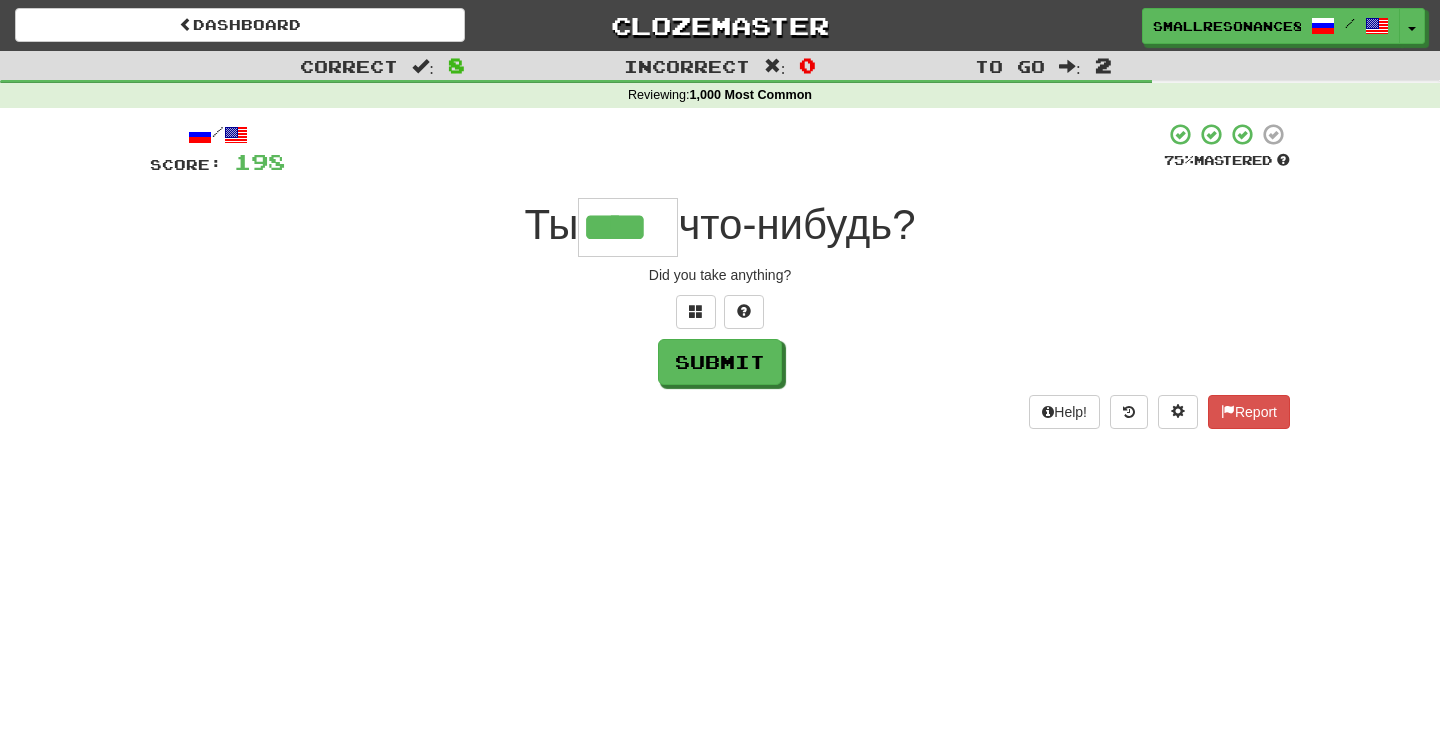 type on "****" 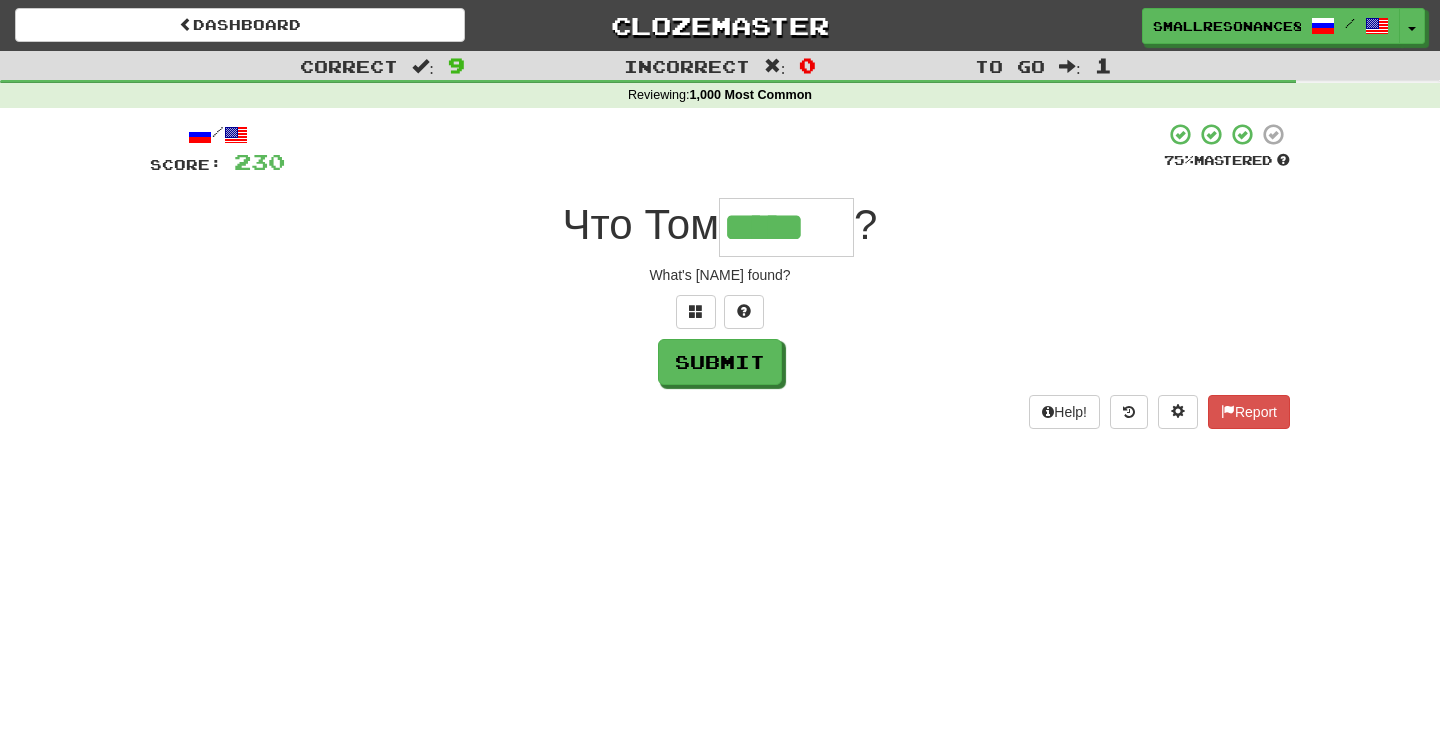type on "*****" 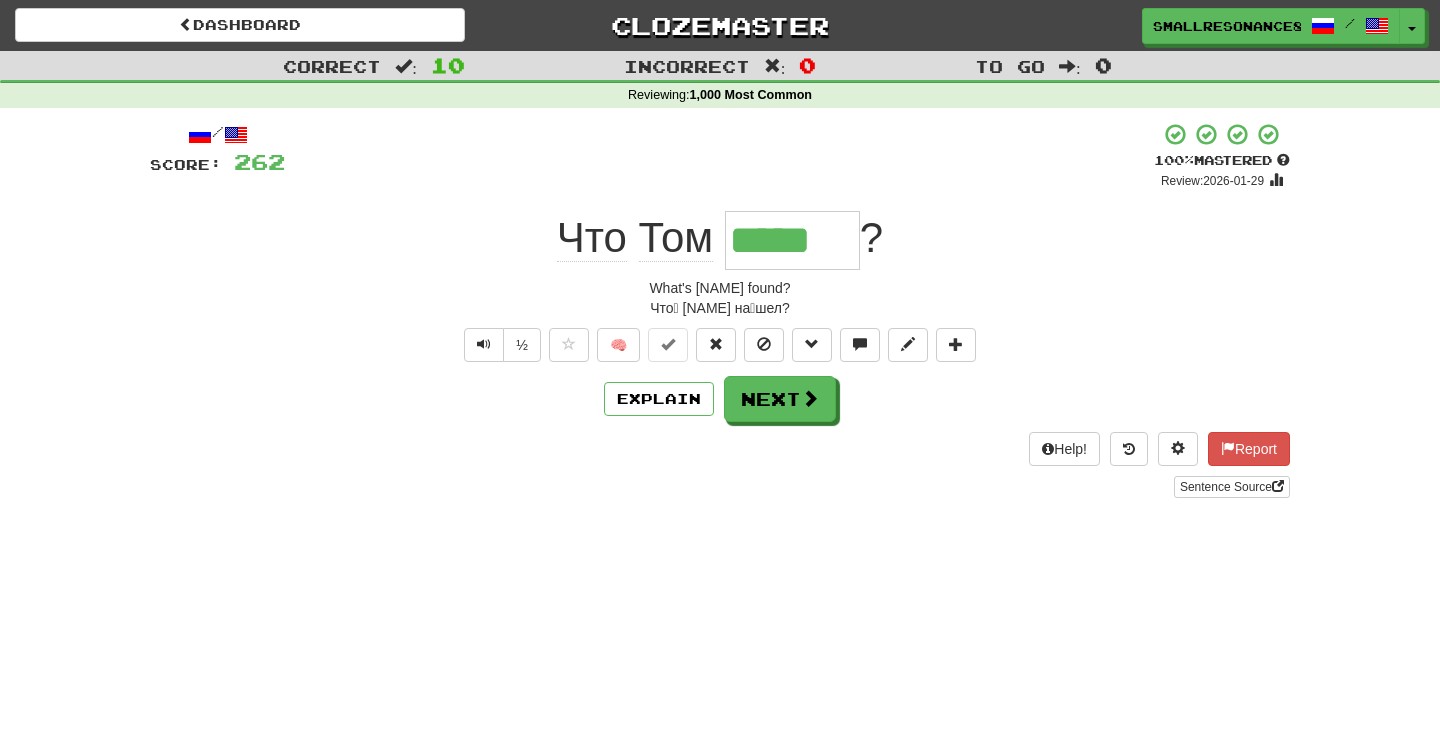 type 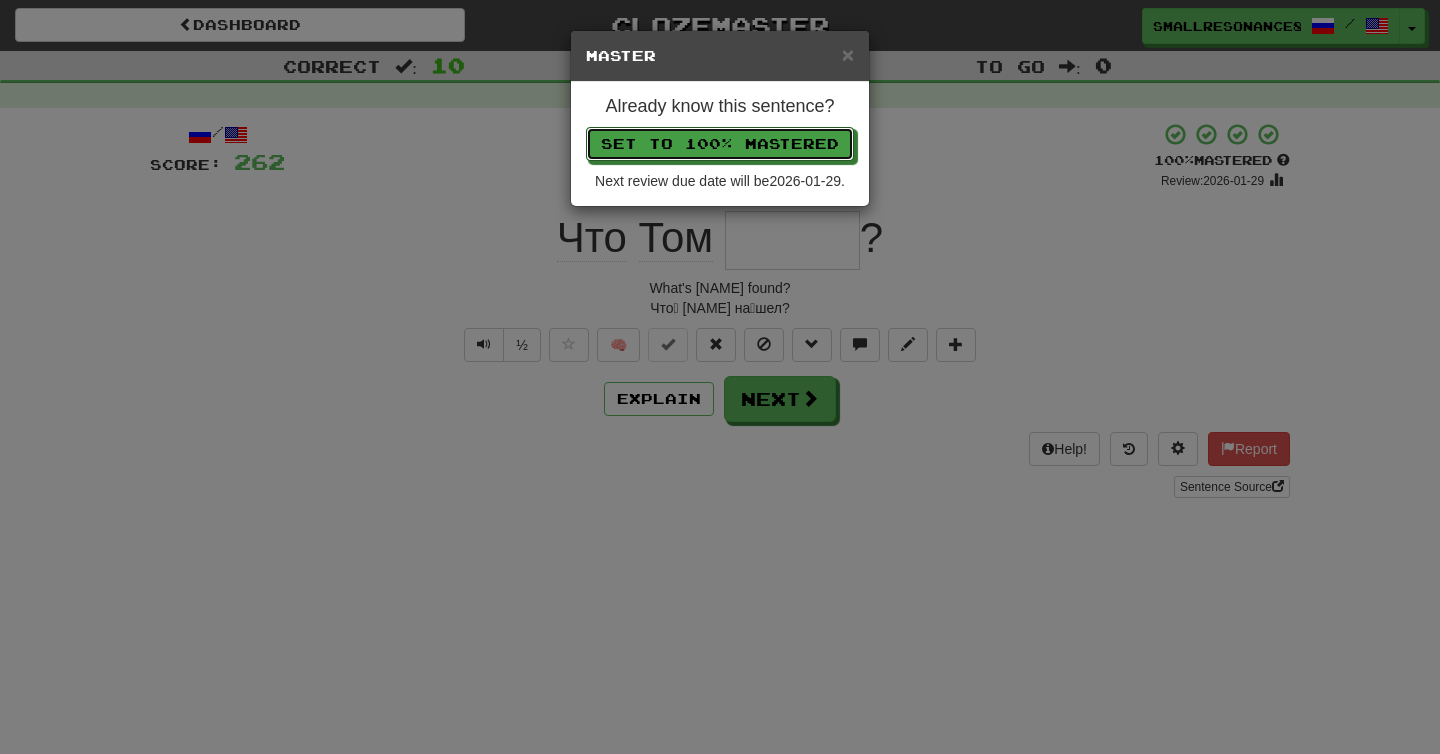 click on "Set to 100% Mastered" at bounding box center (720, 144) 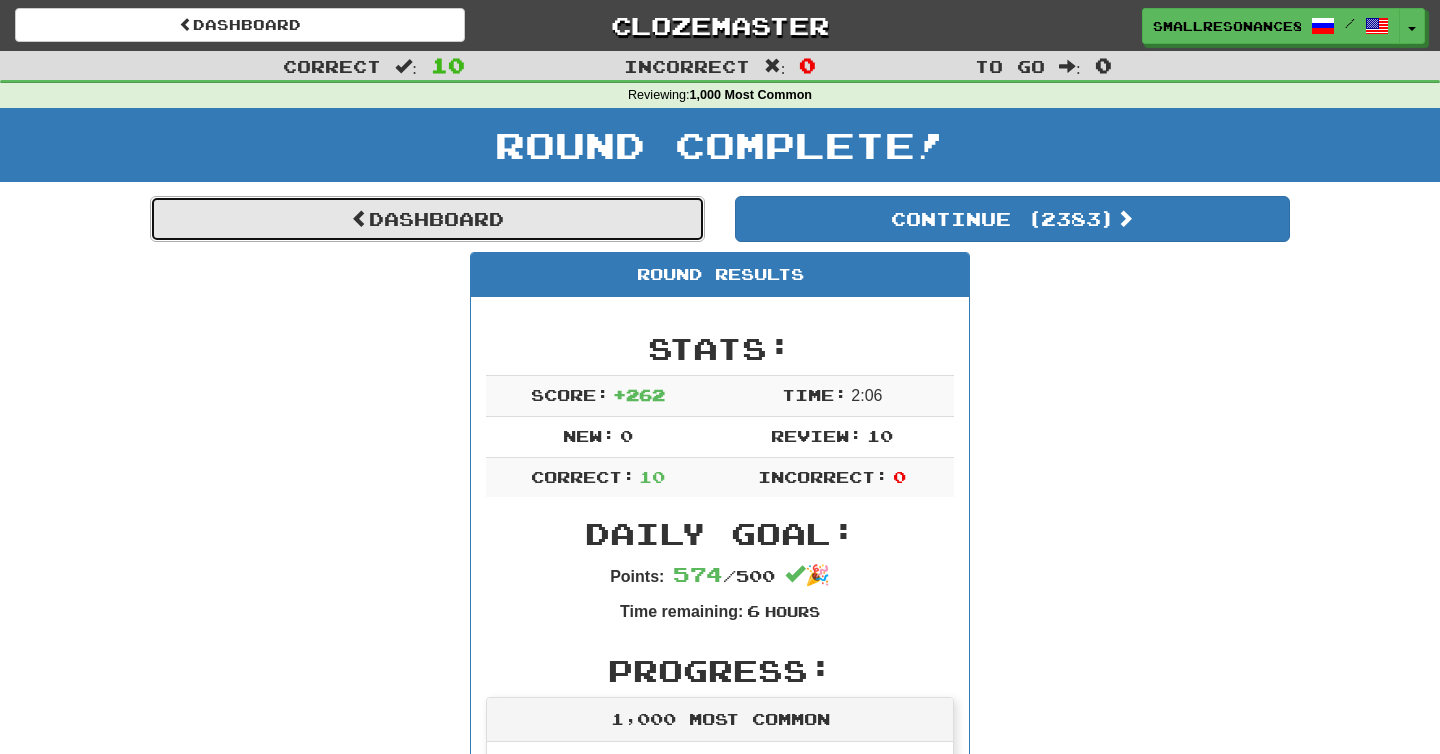 click on "Dashboard" at bounding box center [427, 219] 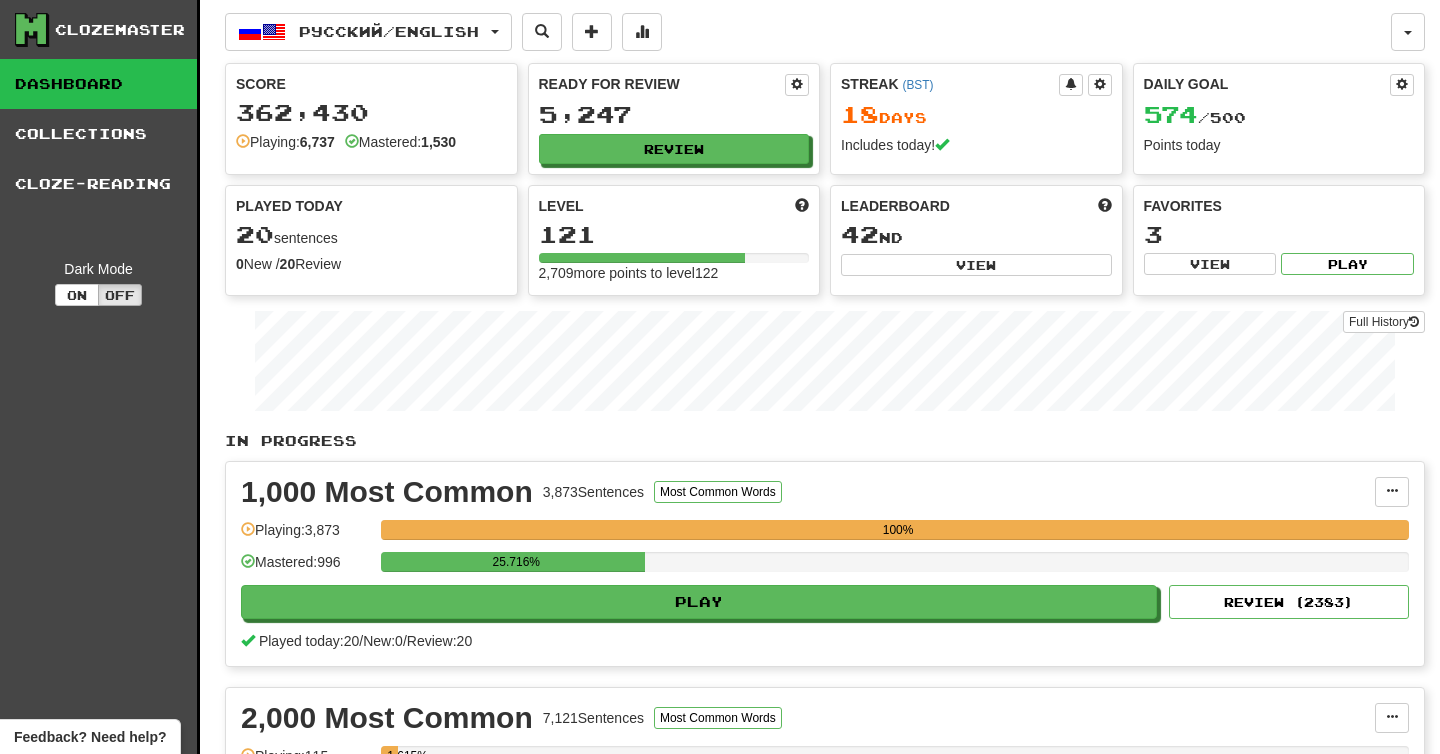 scroll, scrollTop: 0, scrollLeft: 0, axis: both 